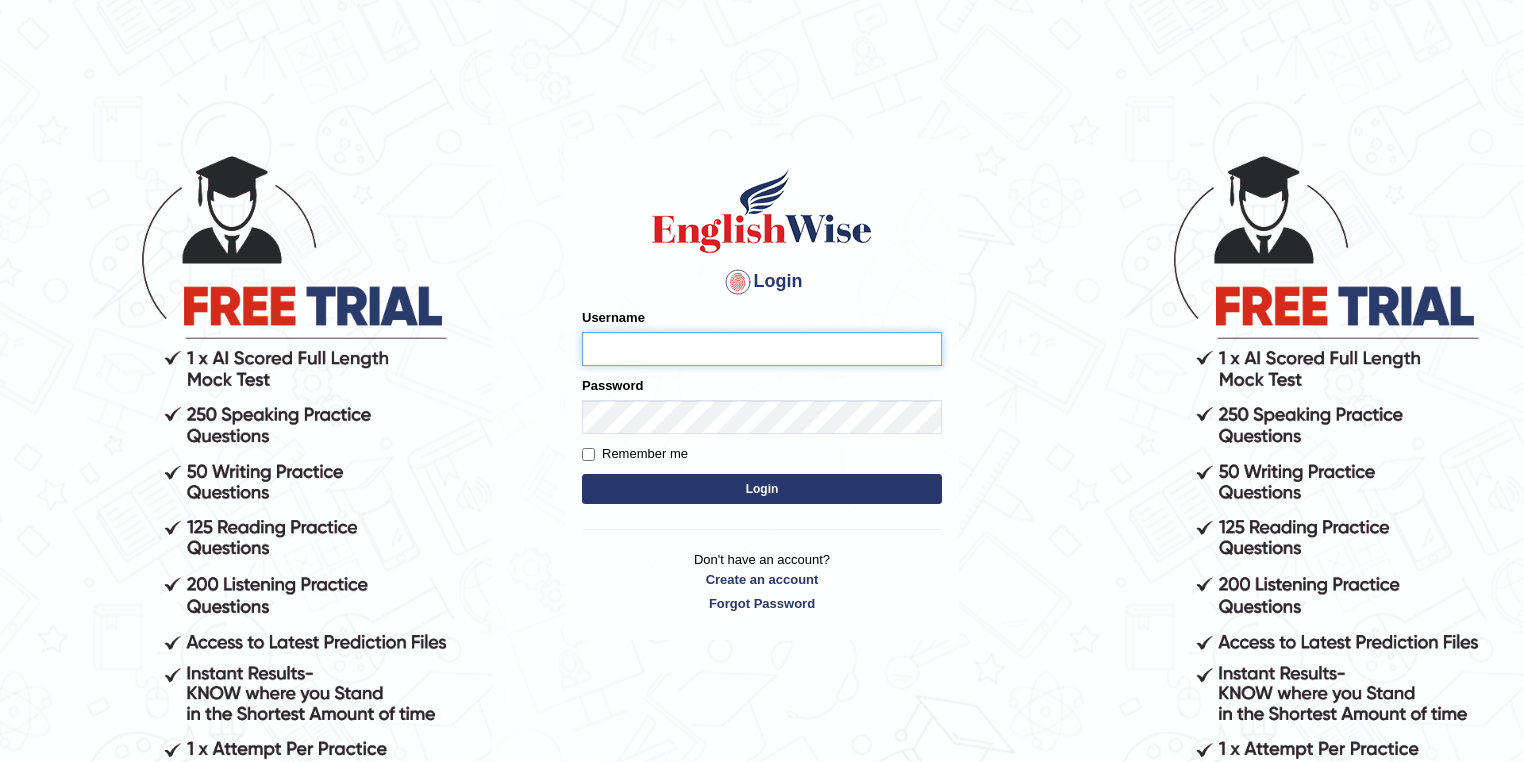 scroll, scrollTop: 0, scrollLeft: 0, axis: both 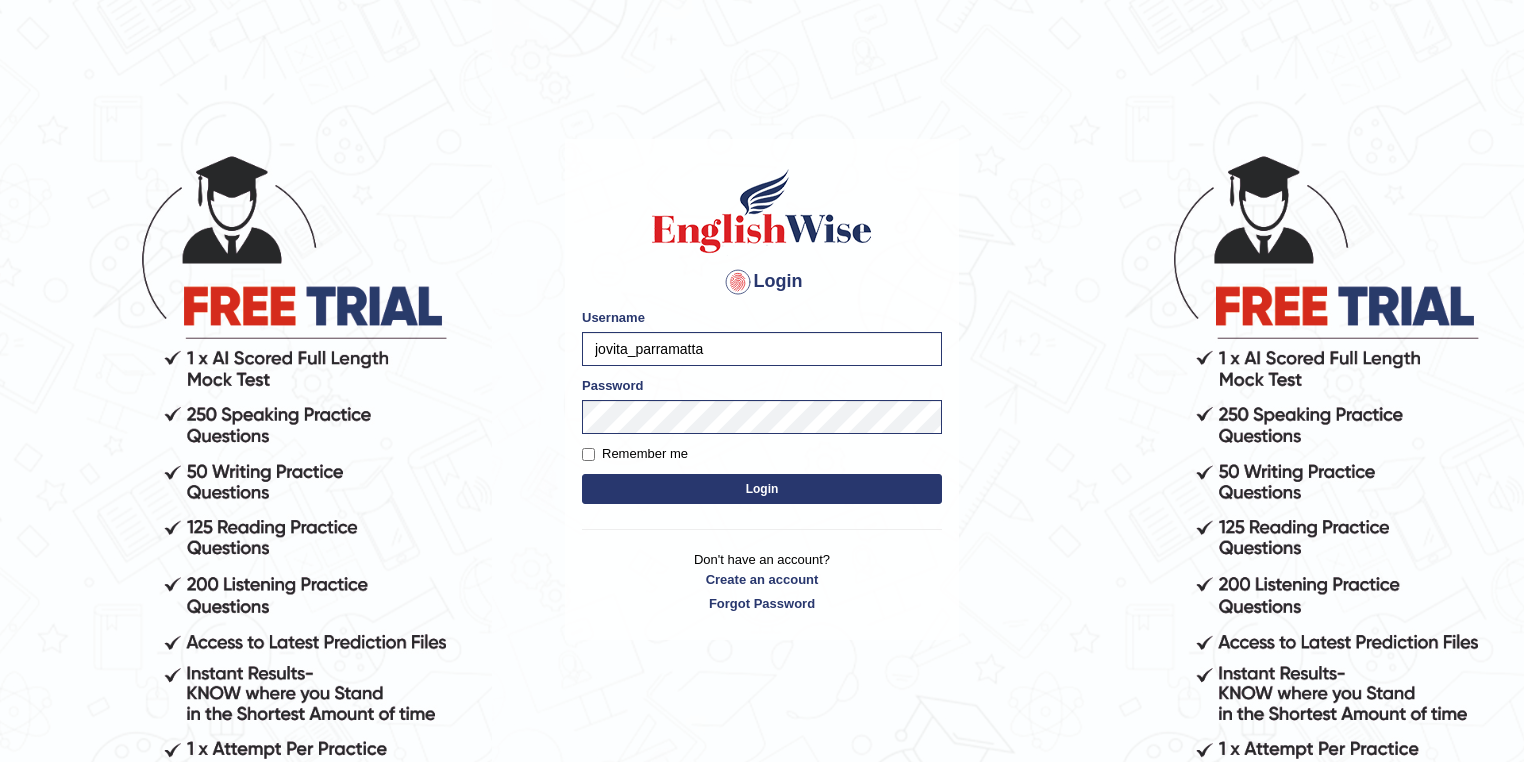 drag, startPoint x: 721, startPoint y: 363, endPoint x: 527, endPoint y: 320, distance: 198.70833 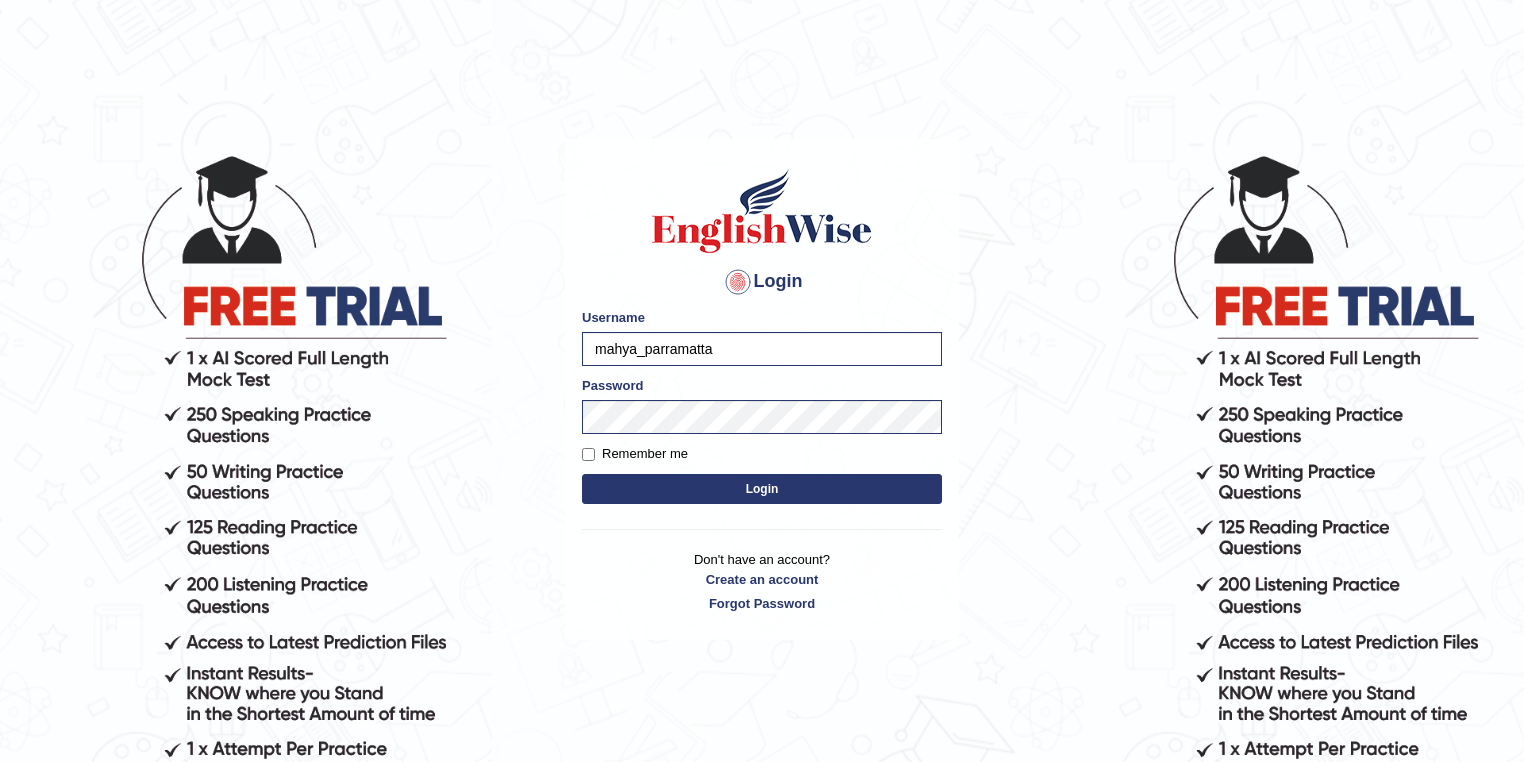 type on "mahya_parramatta" 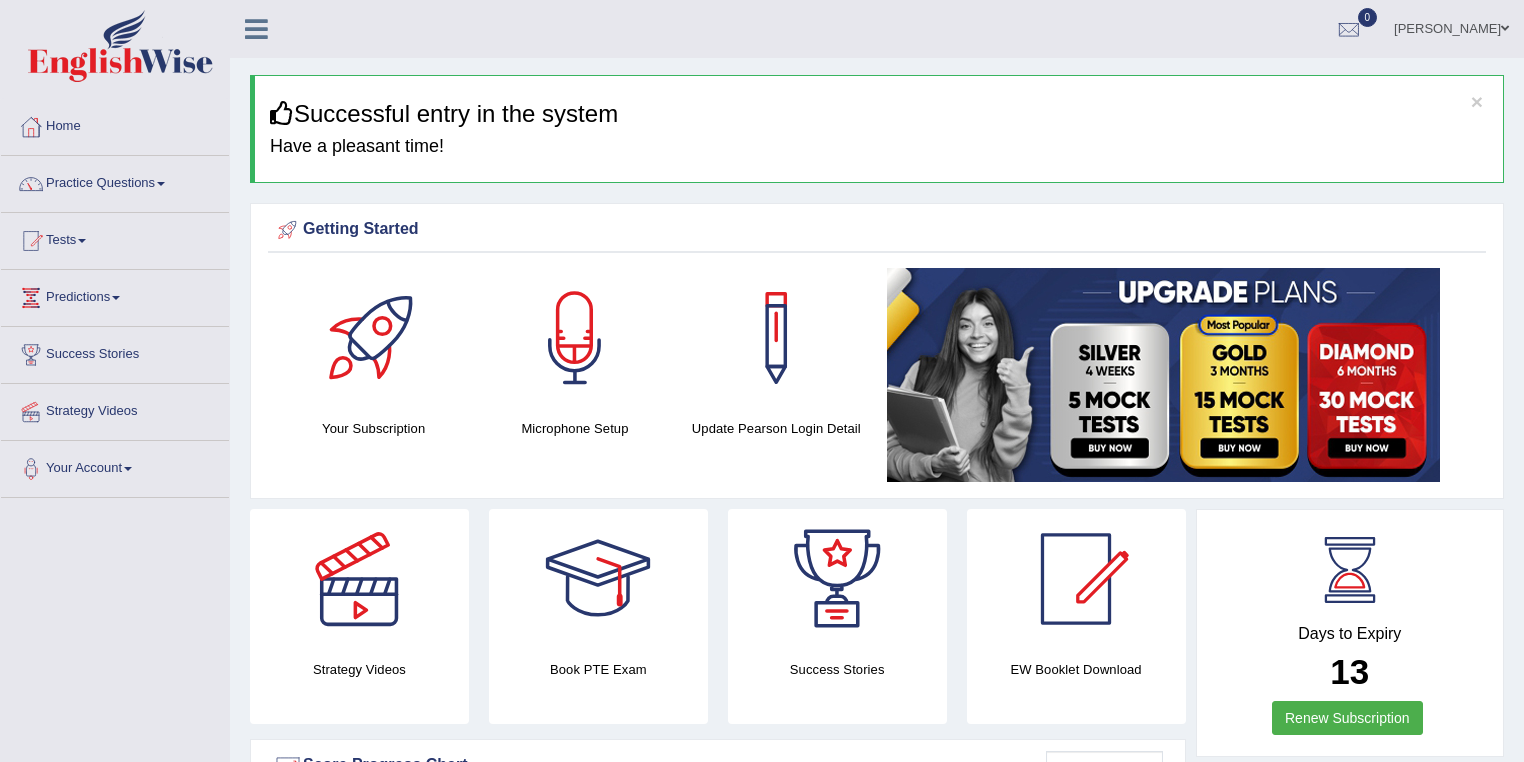 scroll, scrollTop: 0, scrollLeft: 0, axis: both 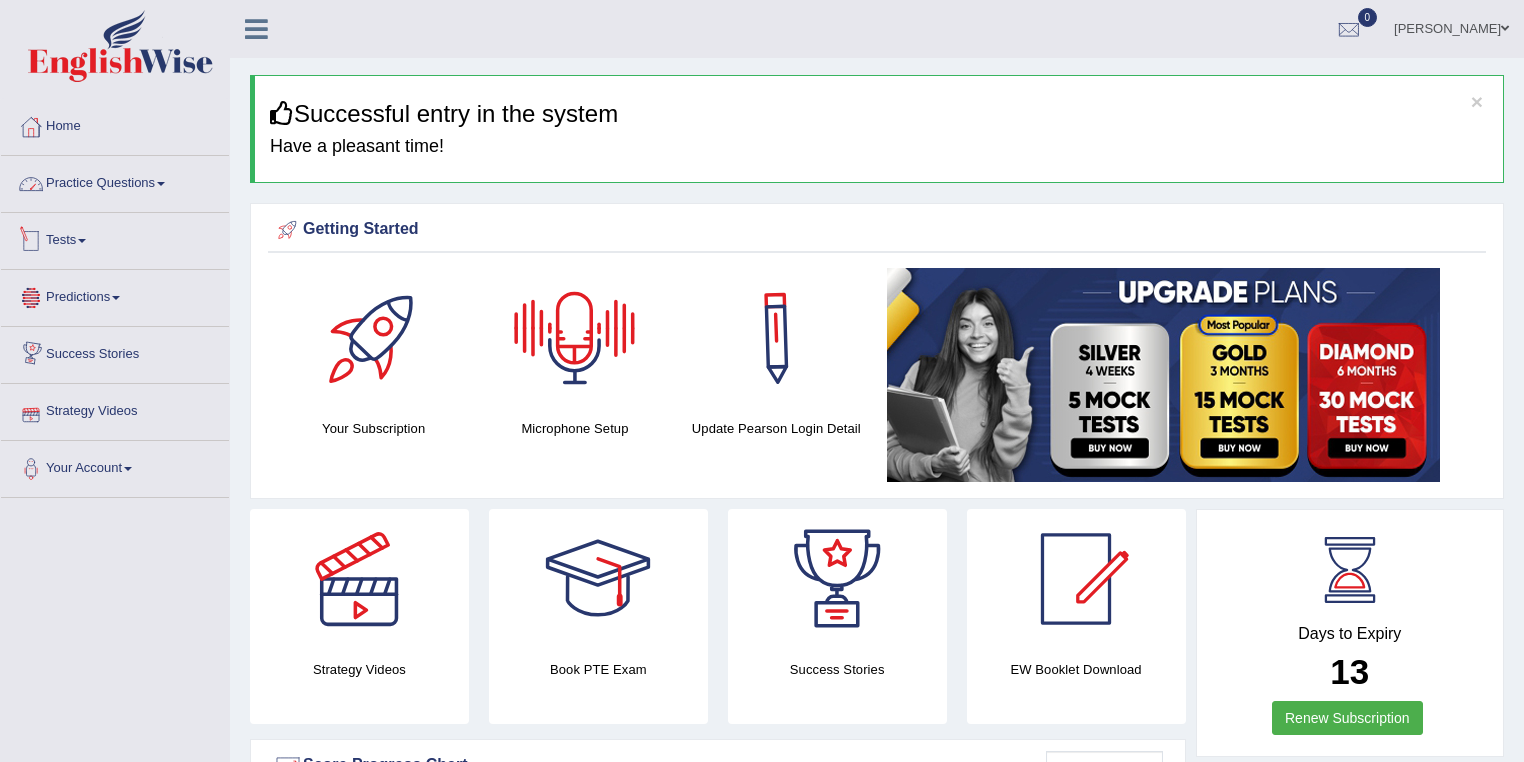 click on "Practice Questions" at bounding box center [115, 181] 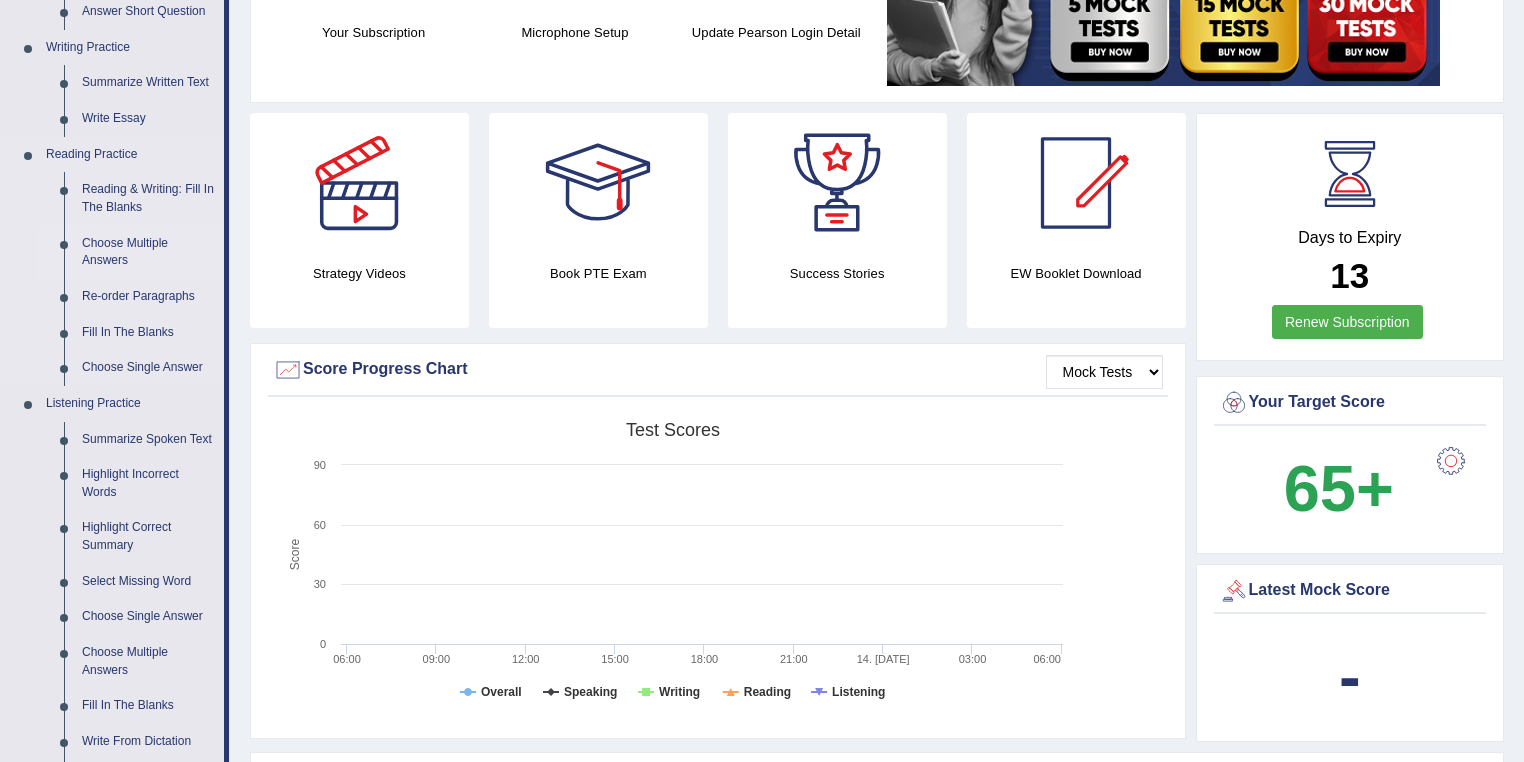 scroll, scrollTop: 426, scrollLeft: 0, axis: vertical 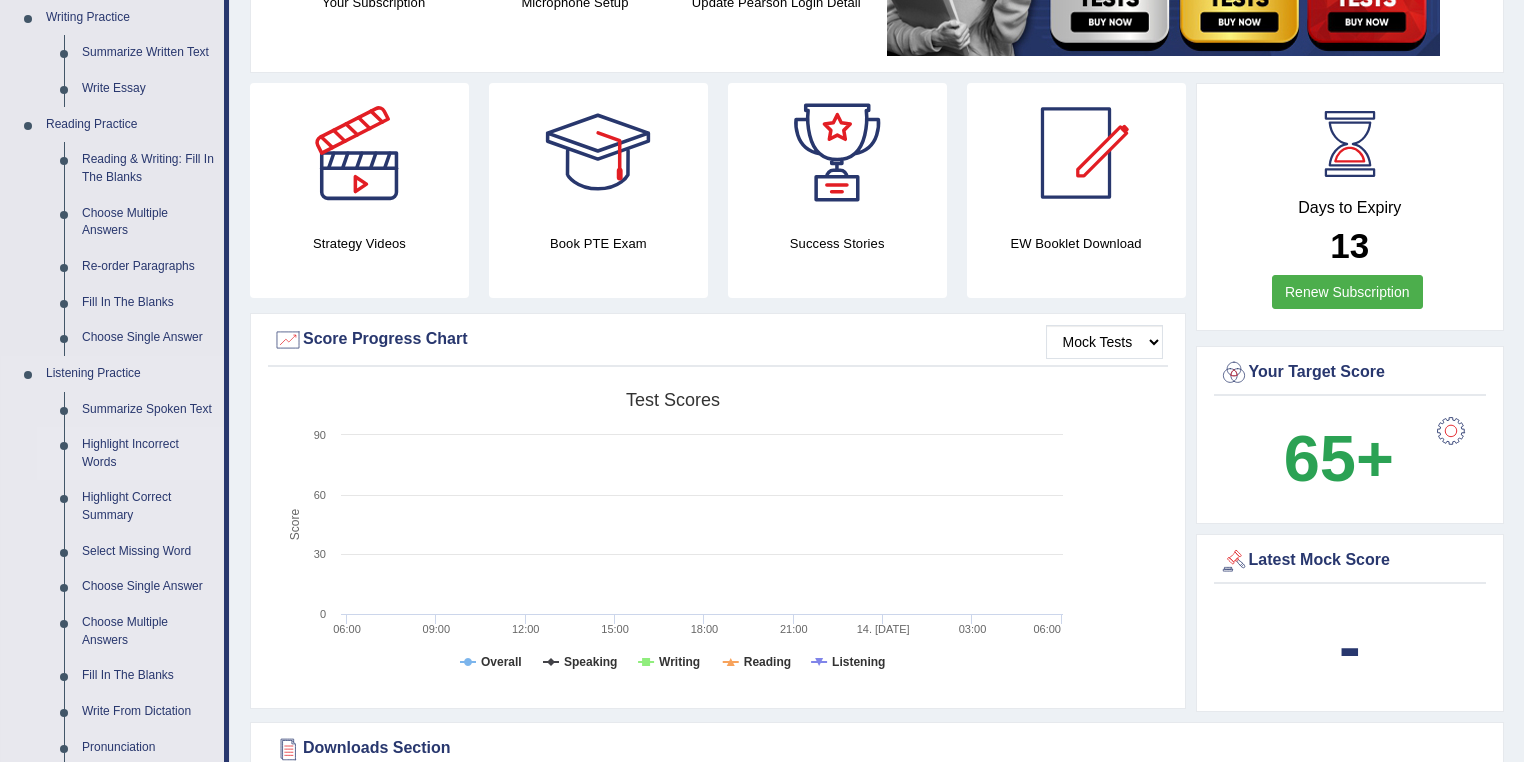 click on "Highlight Incorrect Words" at bounding box center (148, 453) 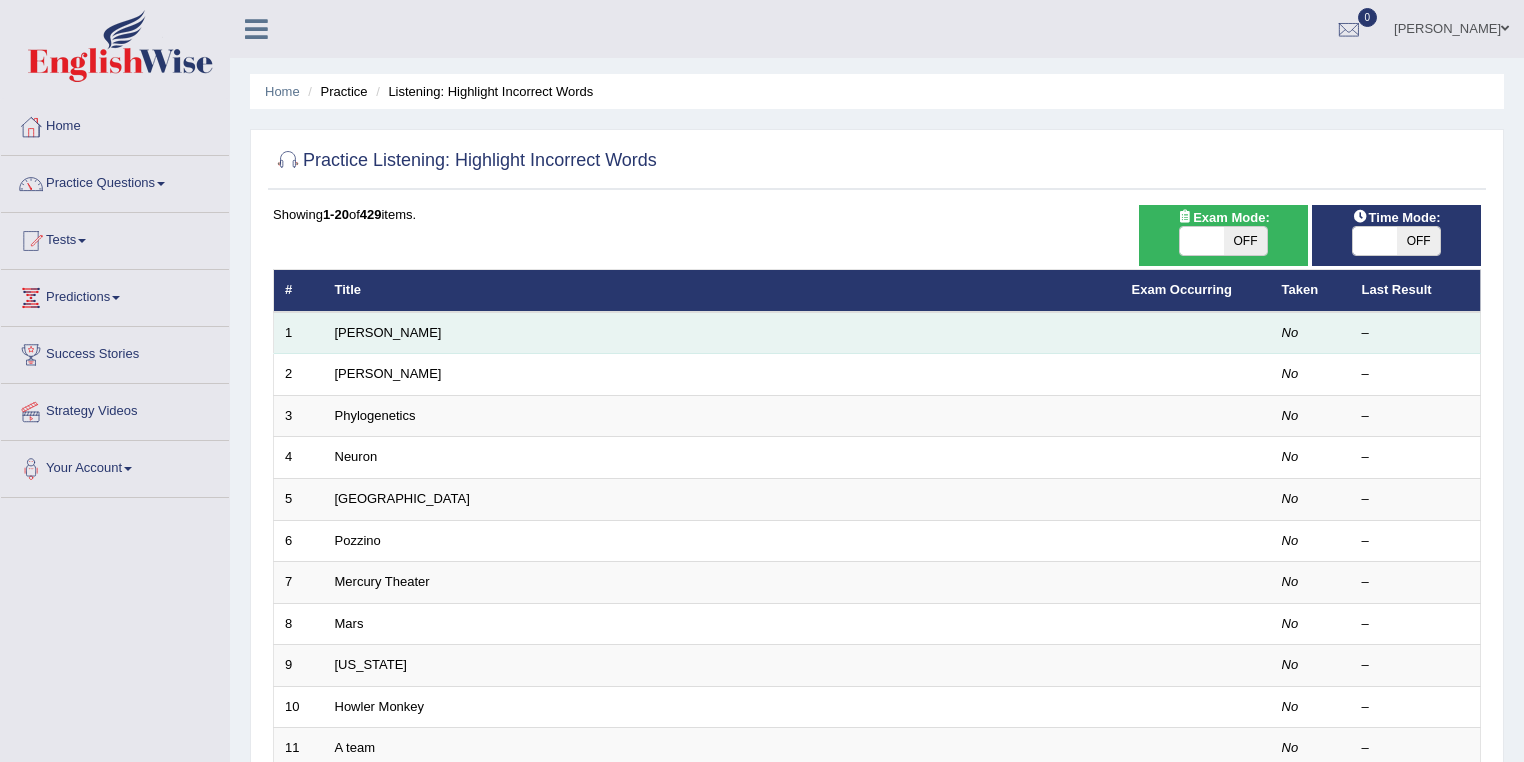 scroll, scrollTop: 0, scrollLeft: 0, axis: both 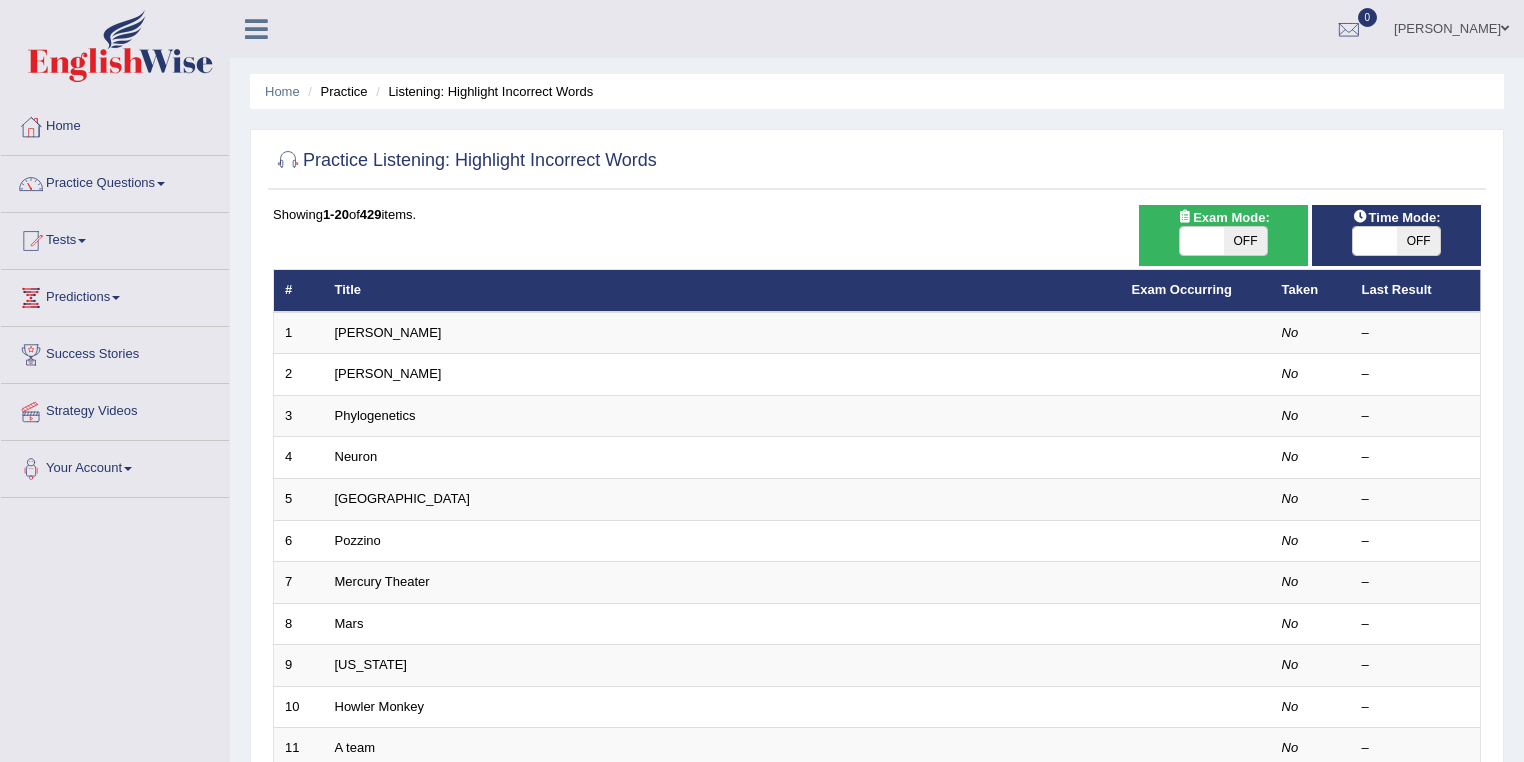 click at bounding box center (1202, 241) 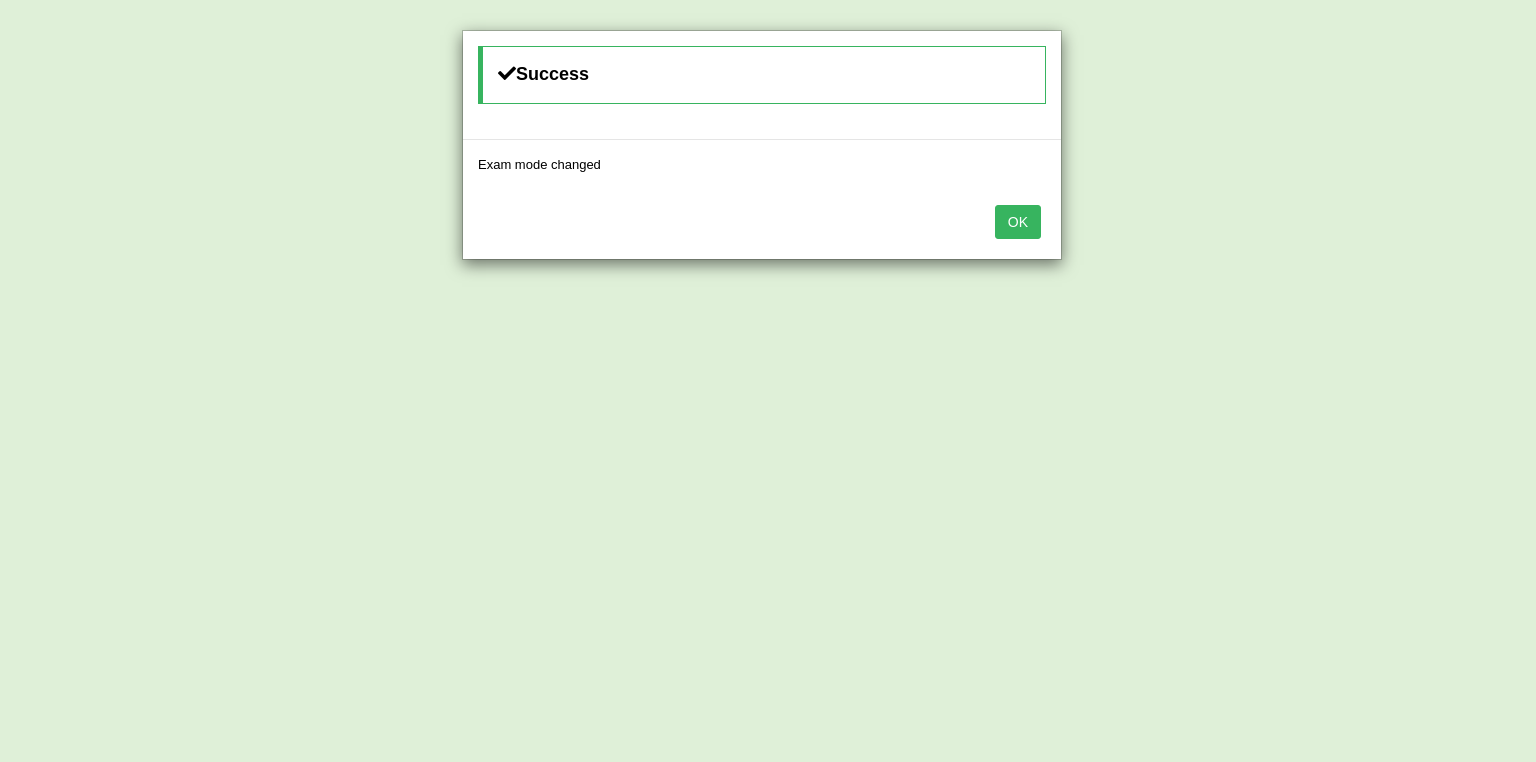click on "OK" at bounding box center (1018, 222) 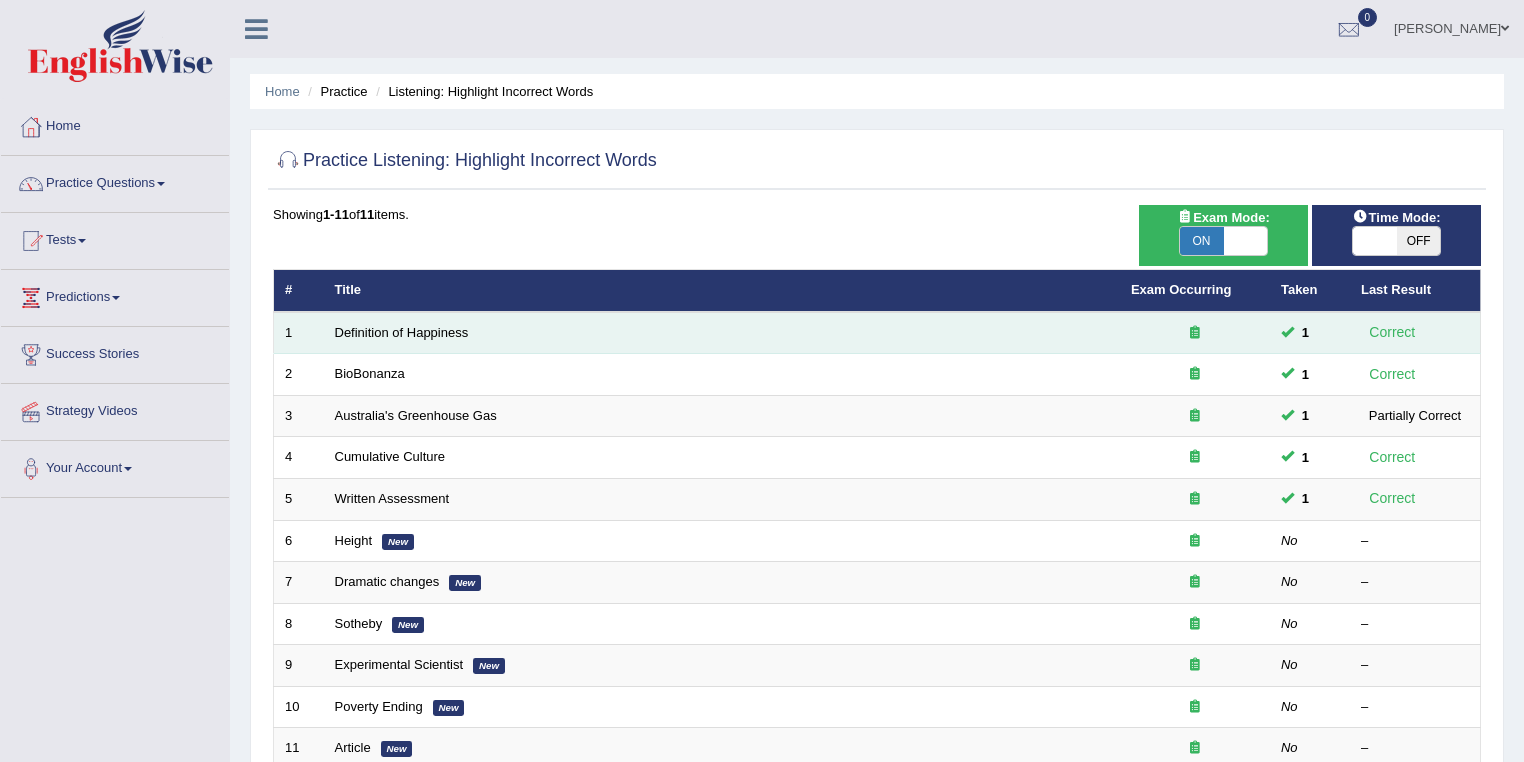 scroll, scrollTop: 0, scrollLeft: 0, axis: both 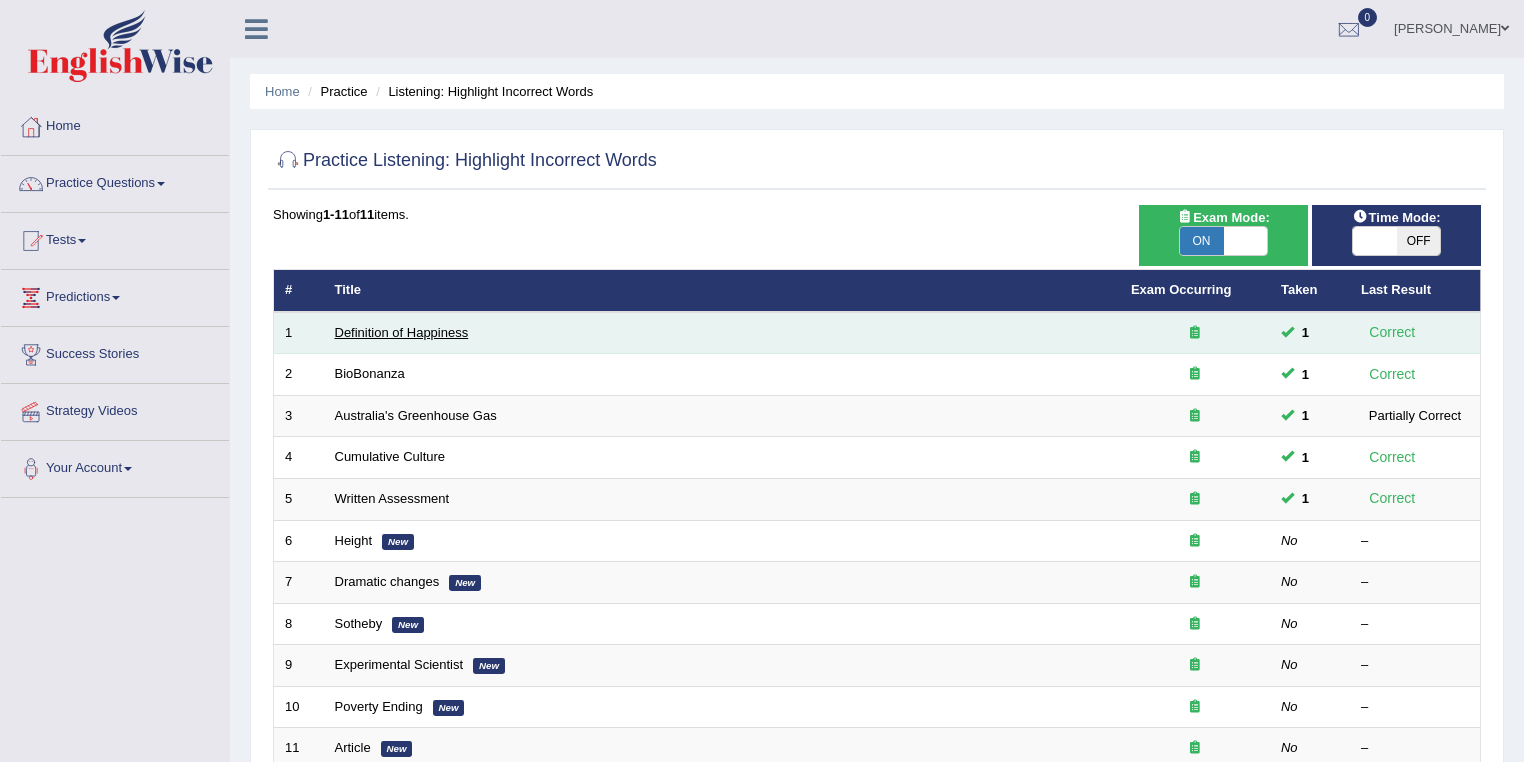 click on "Definition of Happiness" at bounding box center (402, 332) 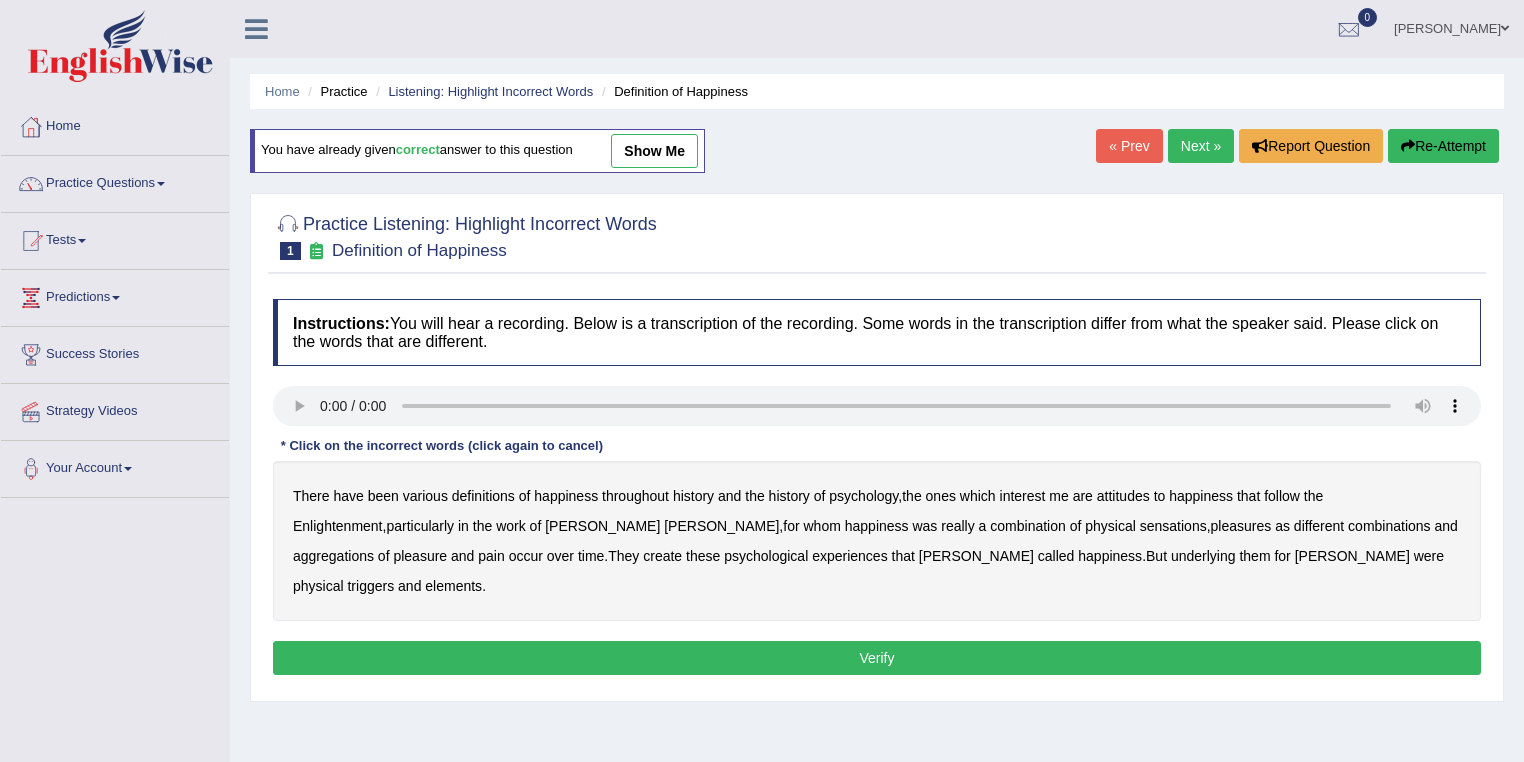 scroll, scrollTop: 0, scrollLeft: 0, axis: both 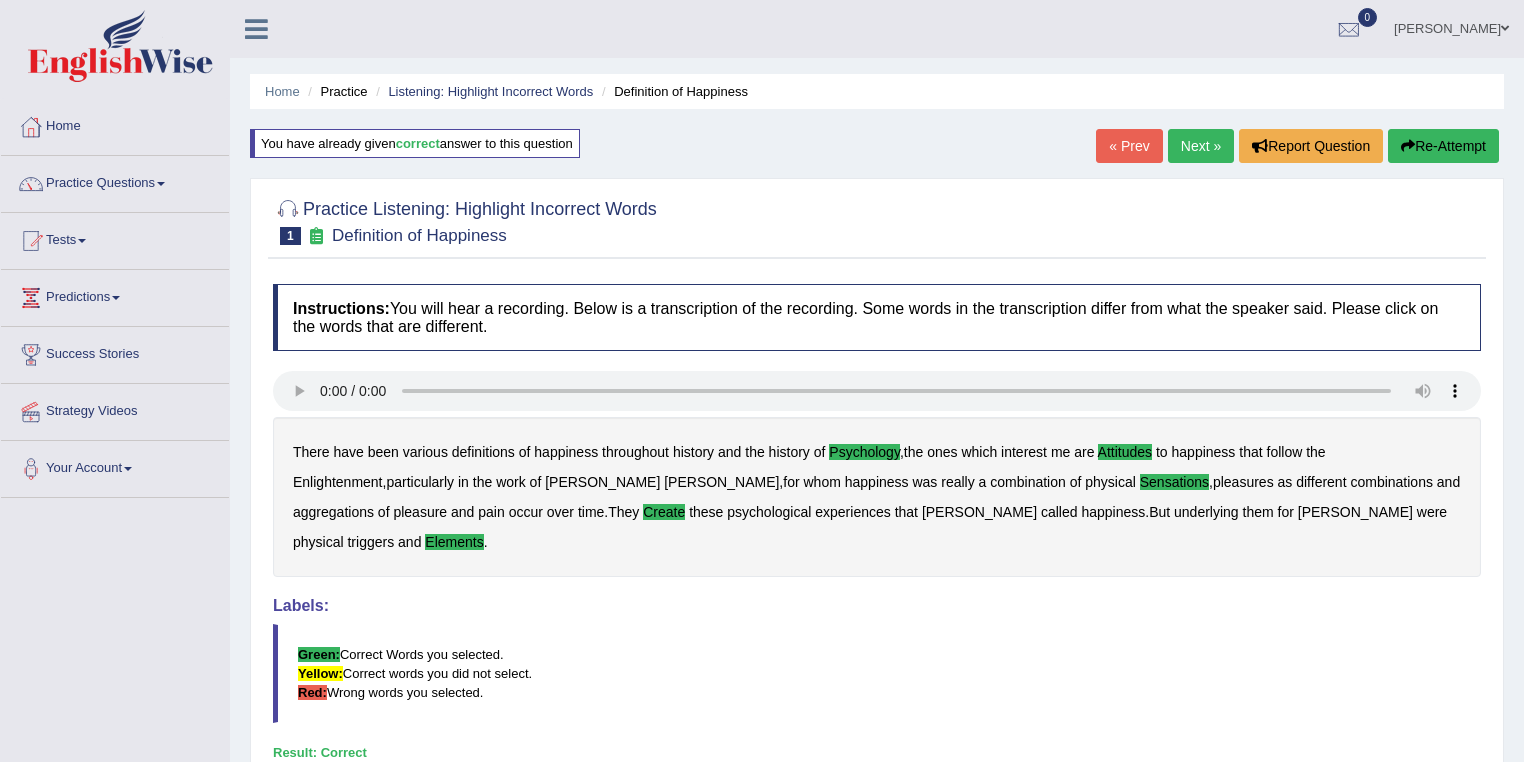 click on "Next »" at bounding box center [1201, 146] 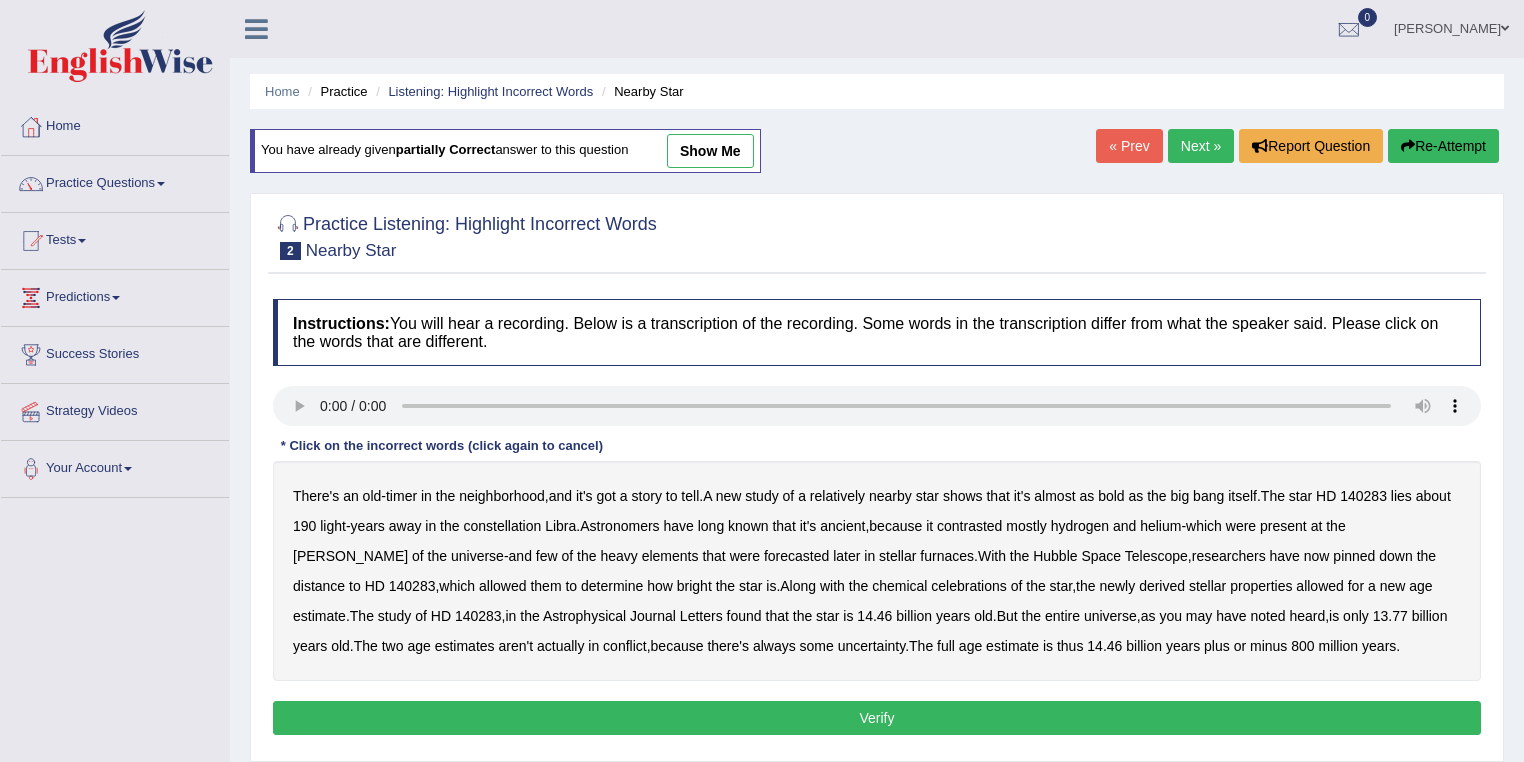 scroll, scrollTop: 0, scrollLeft: 0, axis: both 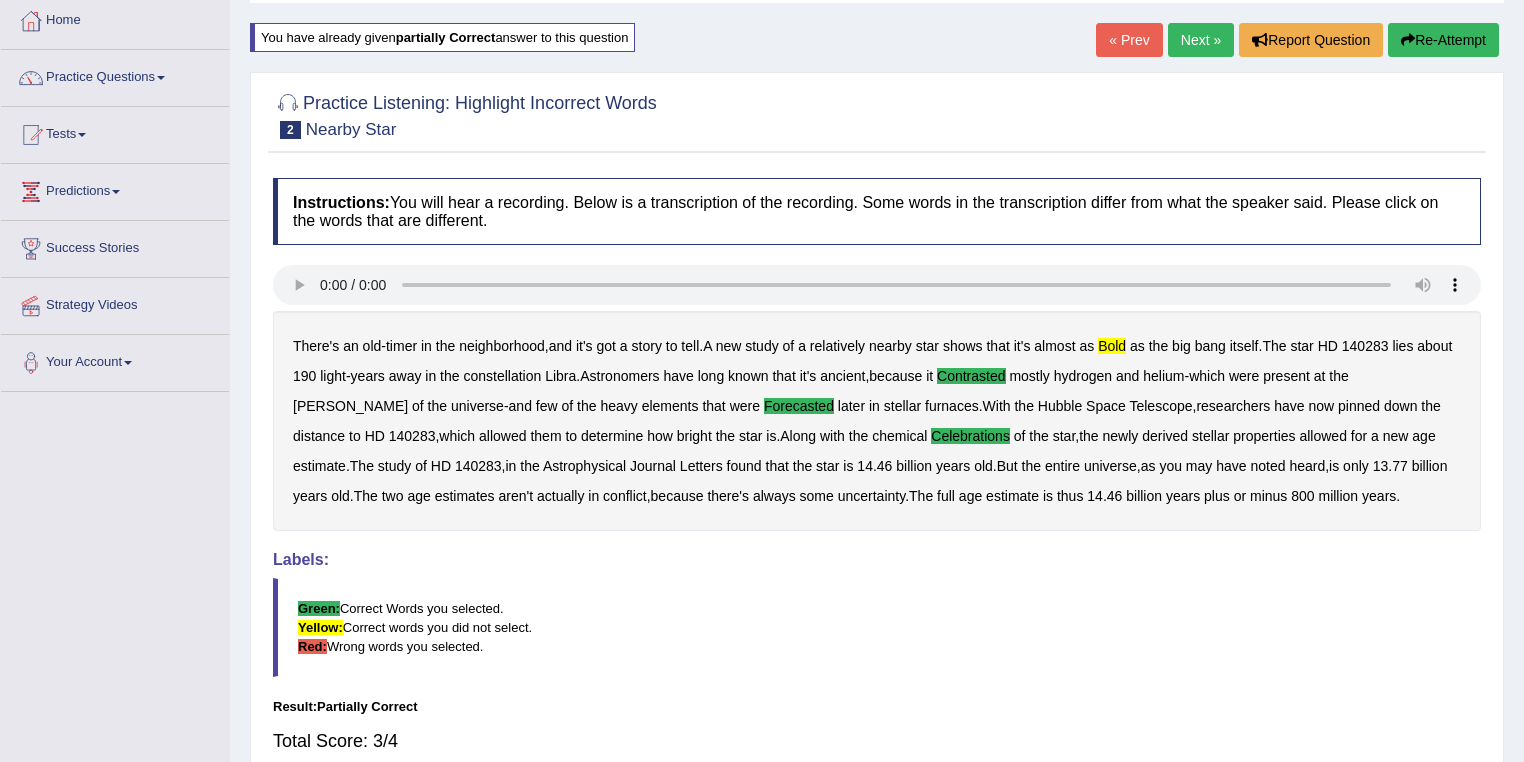 click on "Next »" at bounding box center [1201, 40] 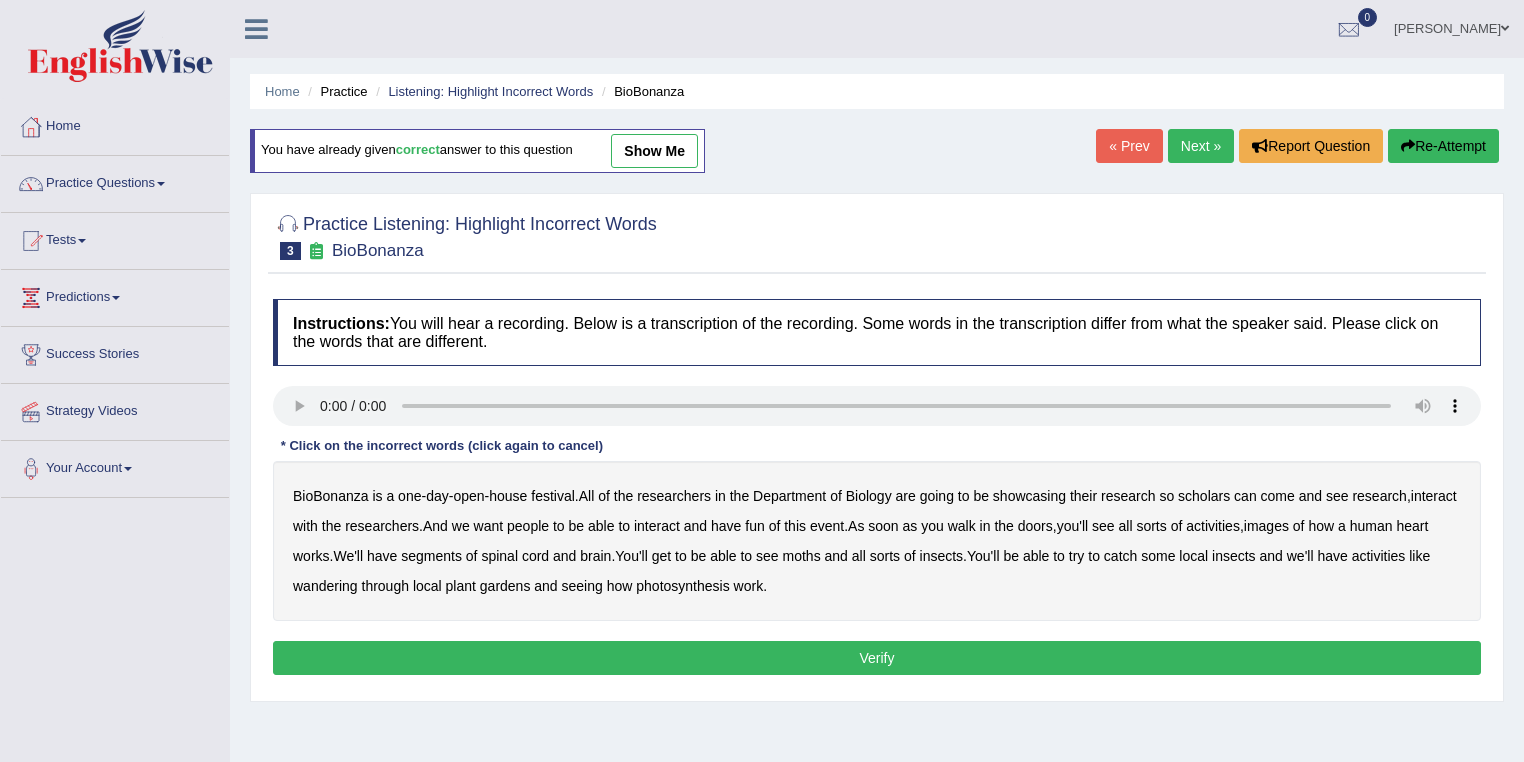 scroll, scrollTop: 0, scrollLeft: 0, axis: both 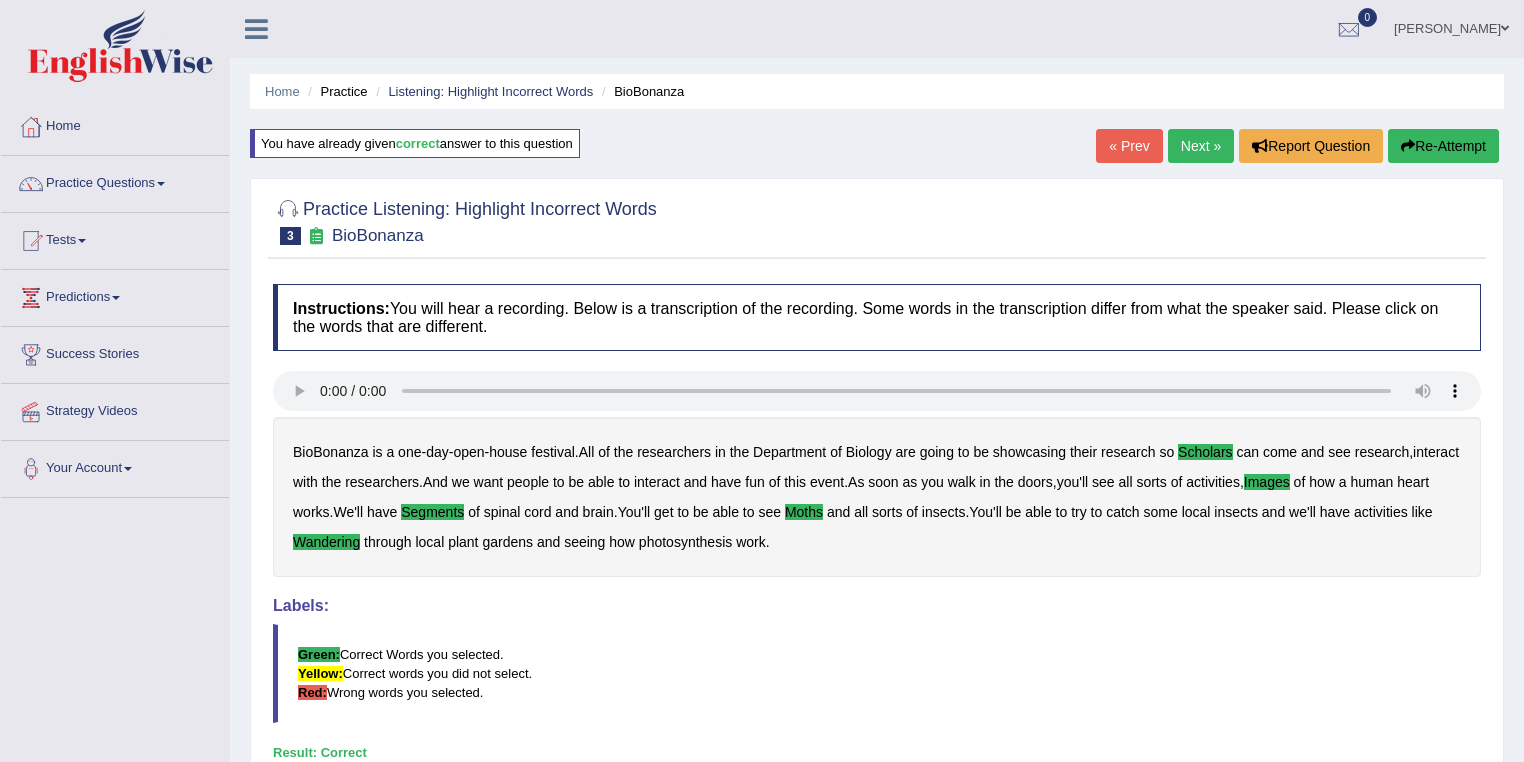 click on "Next »" at bounding box center (1201, 146) 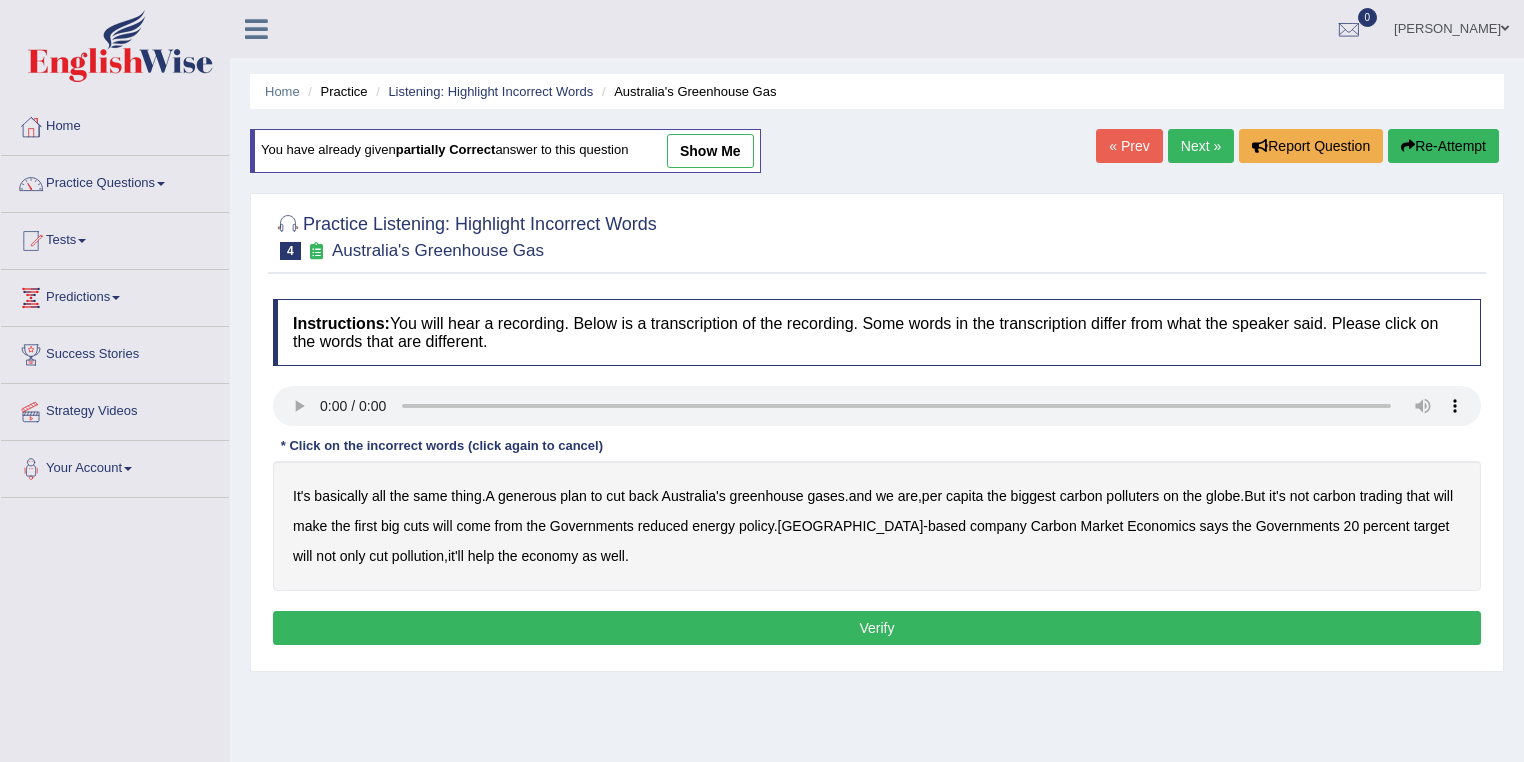 scroll, scrollTop: 0, scrollLeft: 0, axis: both 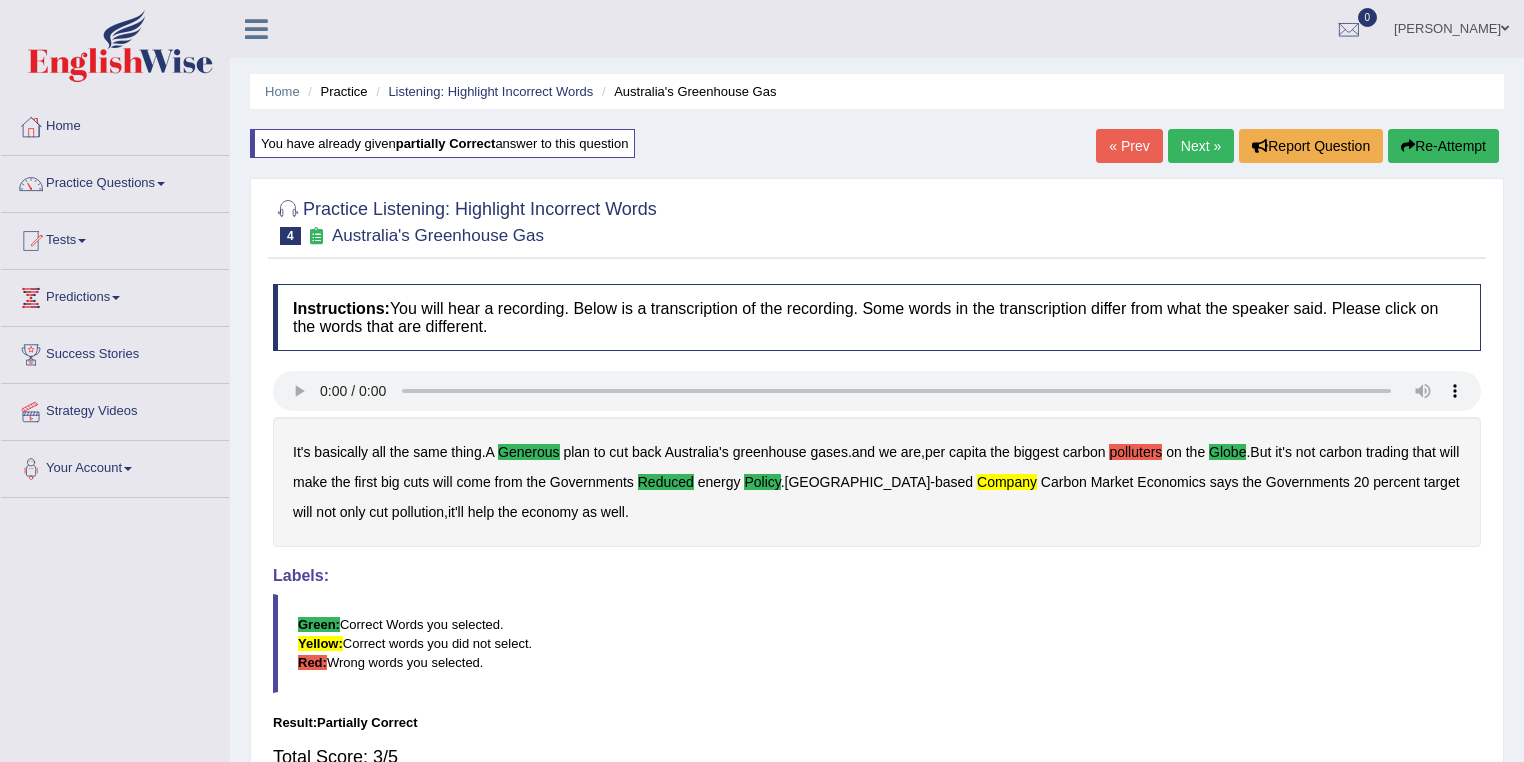 click on "Next »" at bounding box center (1201, 146) 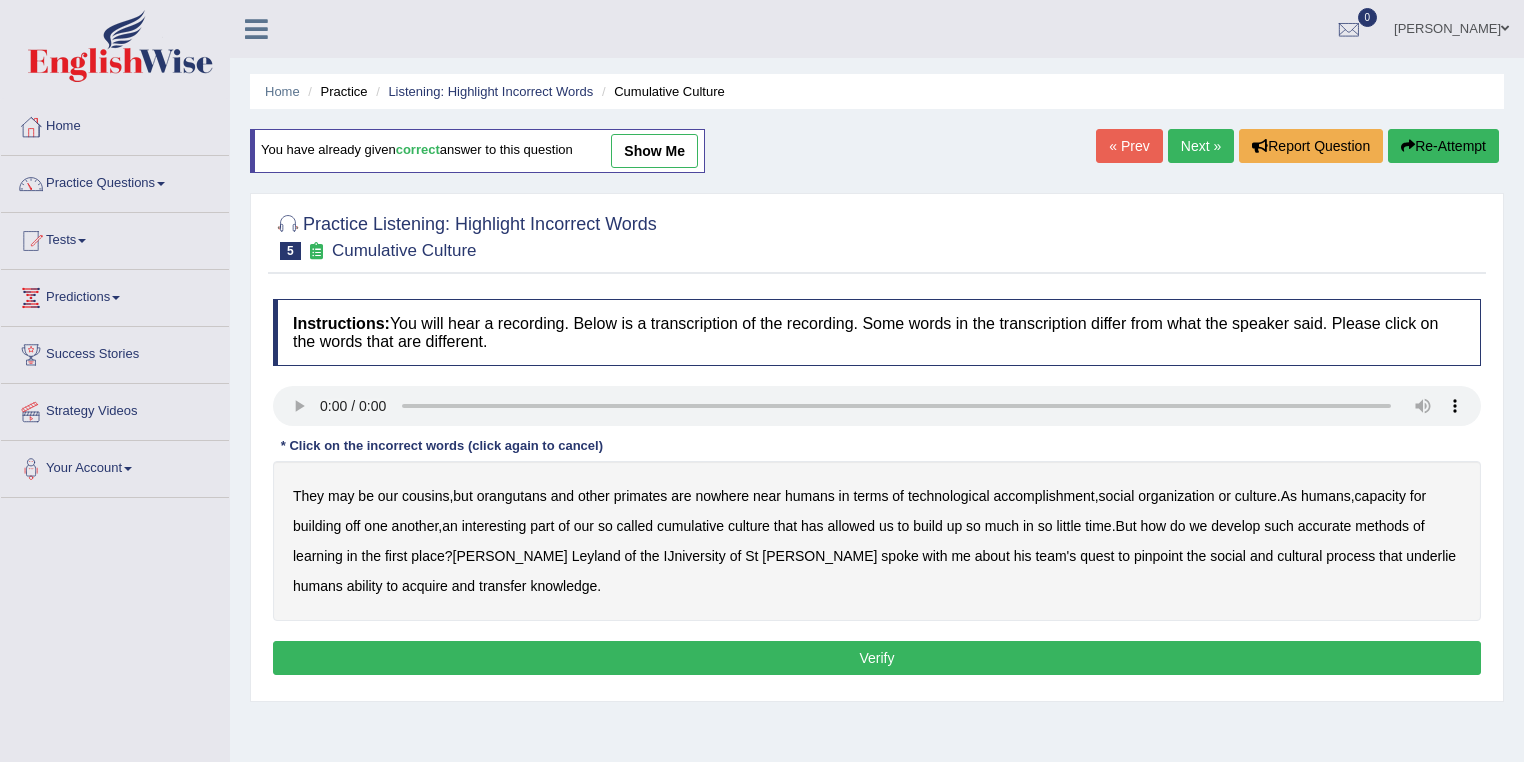 scroll, scrollTop: 0, scrollLeft: 0, axis: both 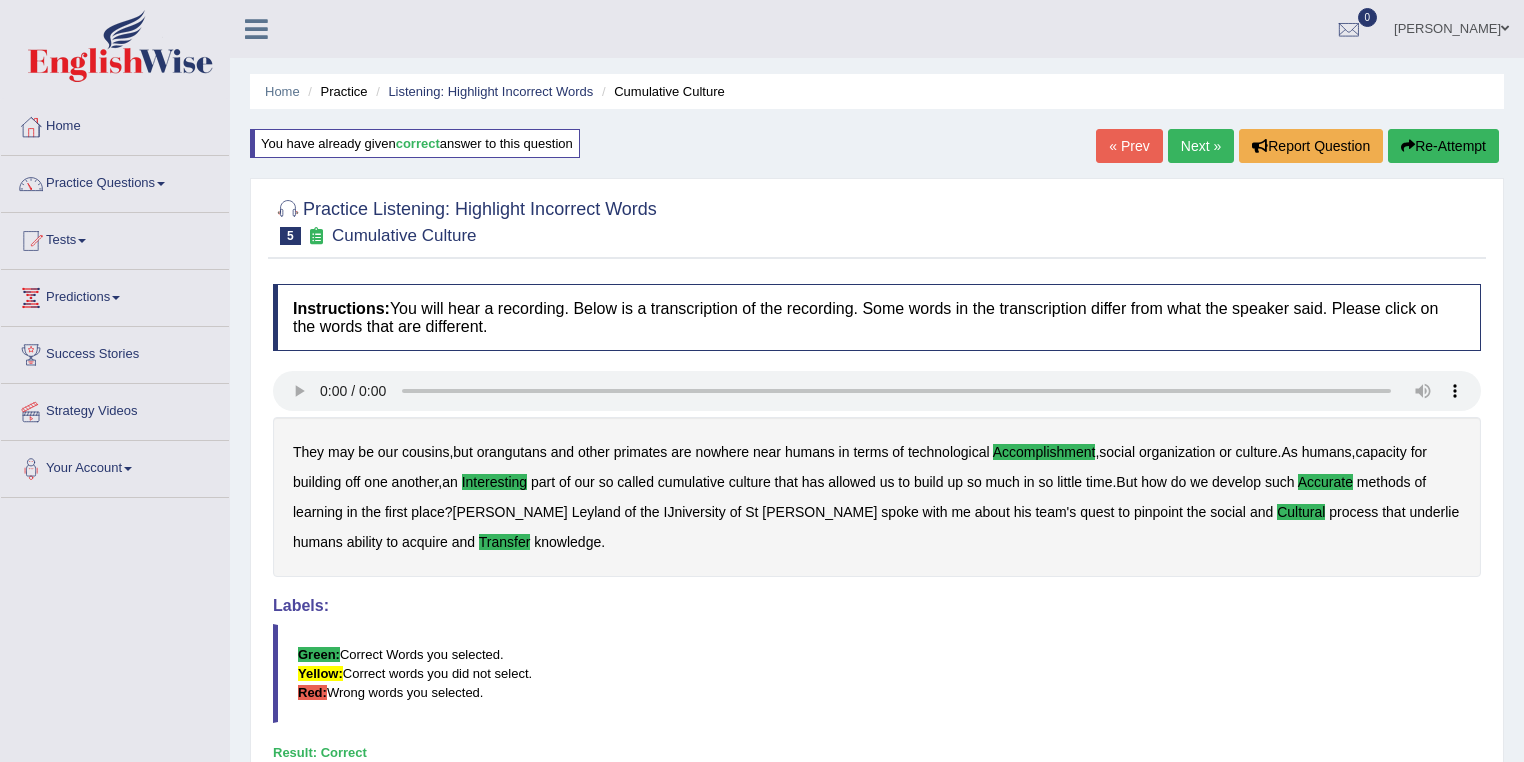 click on "Next »" at bounding box center [1201, 146] 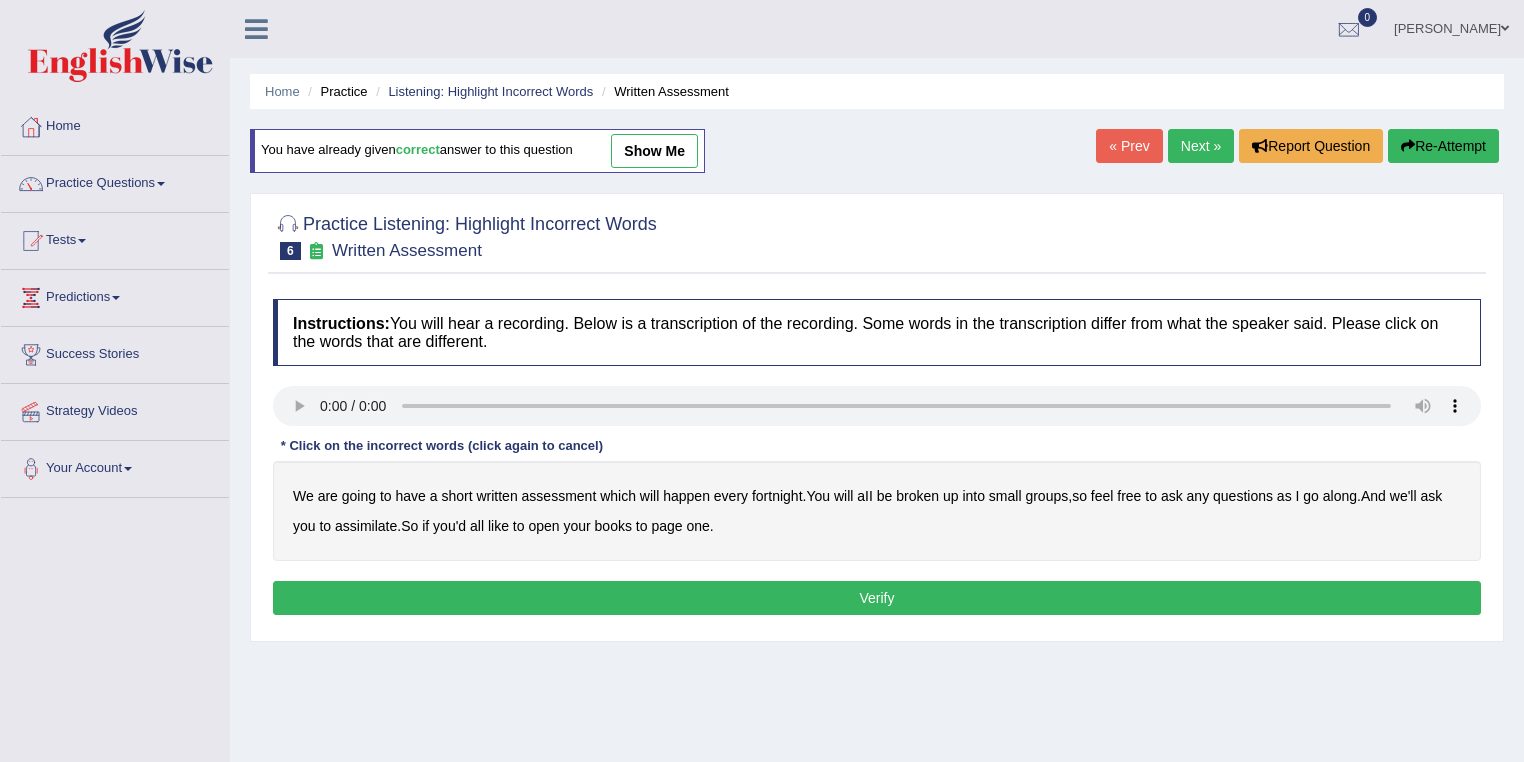 scroll, scrollTop: 0, scrollLeft: 0, axis: both 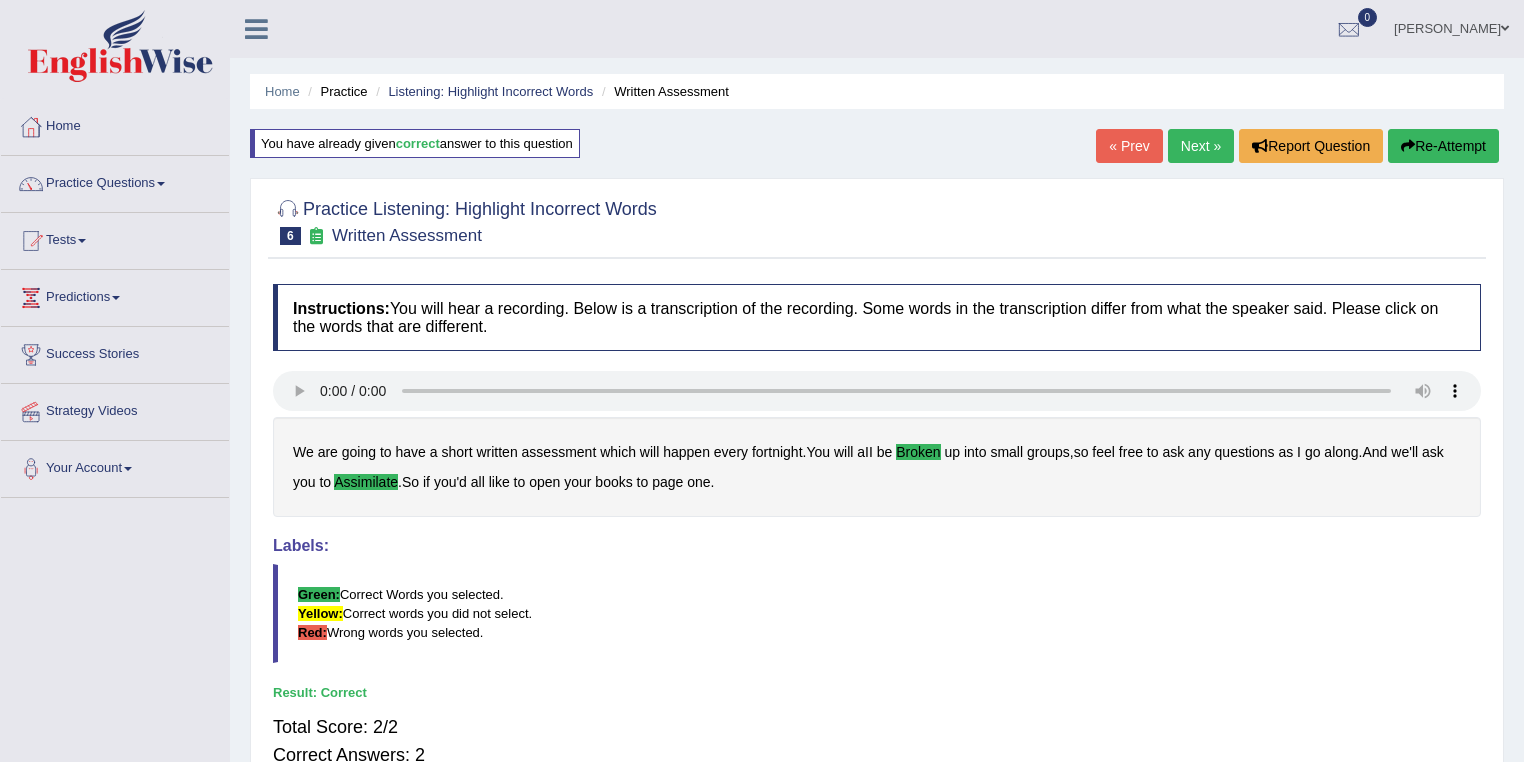 click on "Next »" at bounding box center (1201, 146) 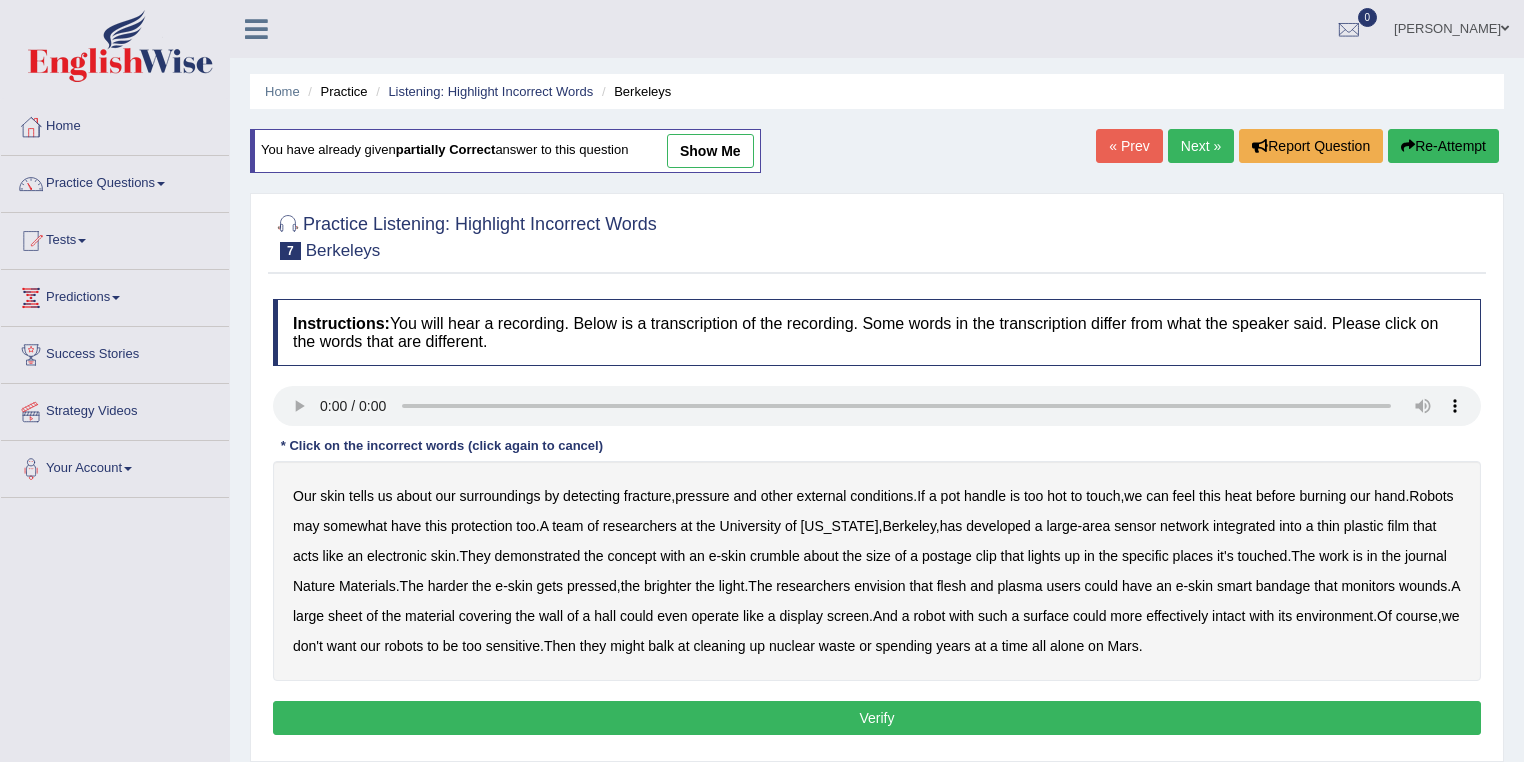 scroll, scrollTop: 0, scrollLeft: 0, axis: both 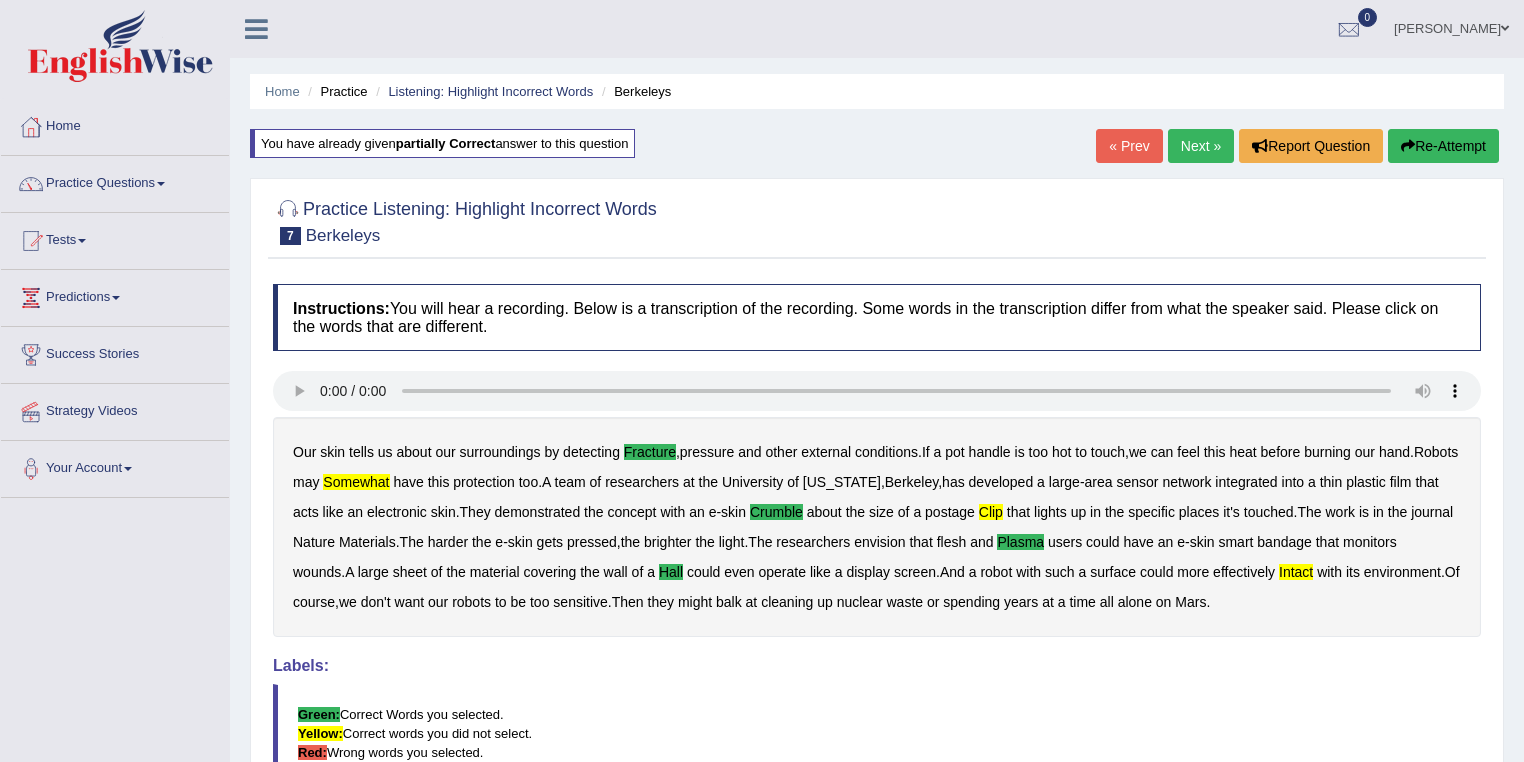 click on "Next »" at bounding box center (1201, 146) 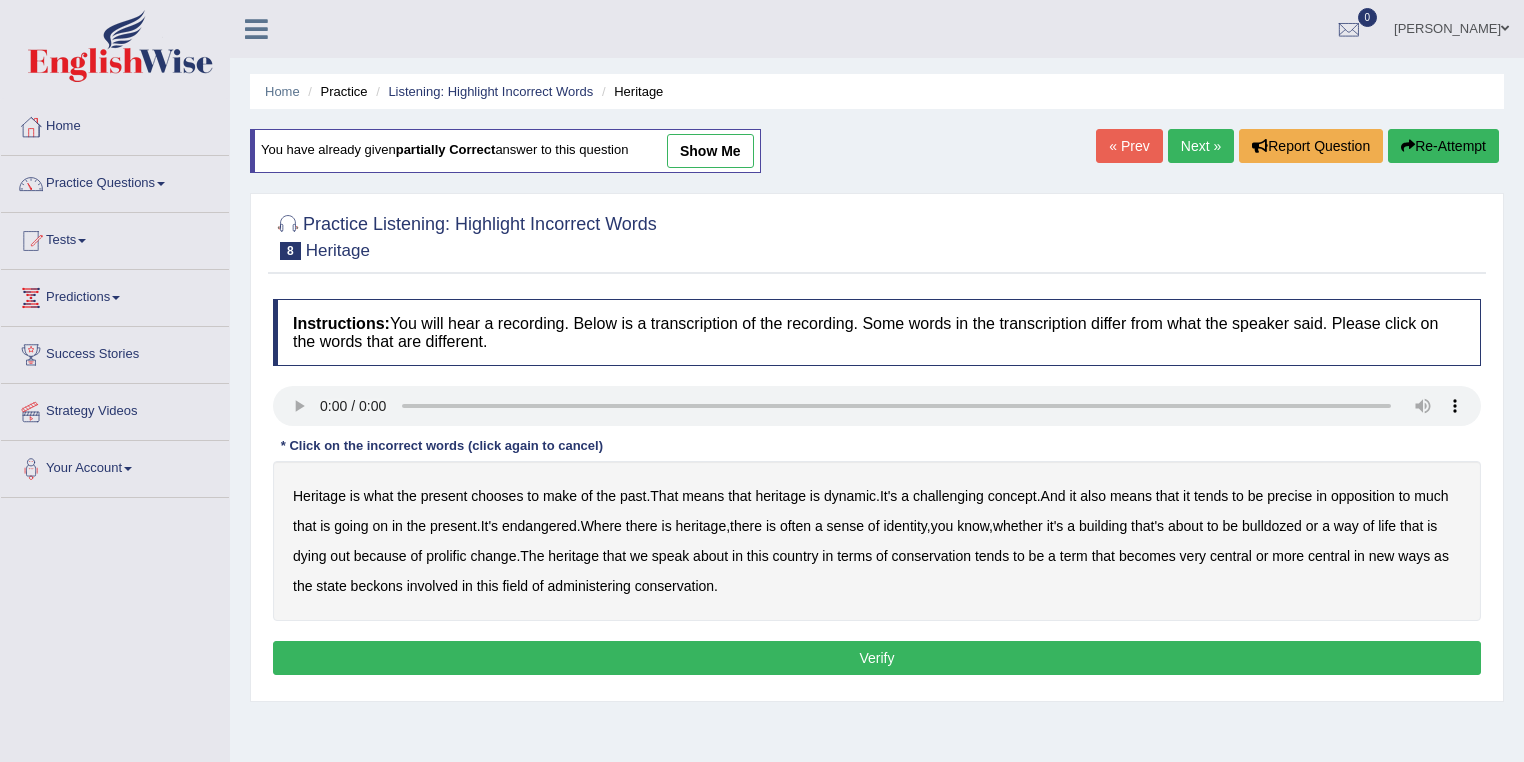 scroll, scrollTop: 0, scrollLeft: 0, axis: both 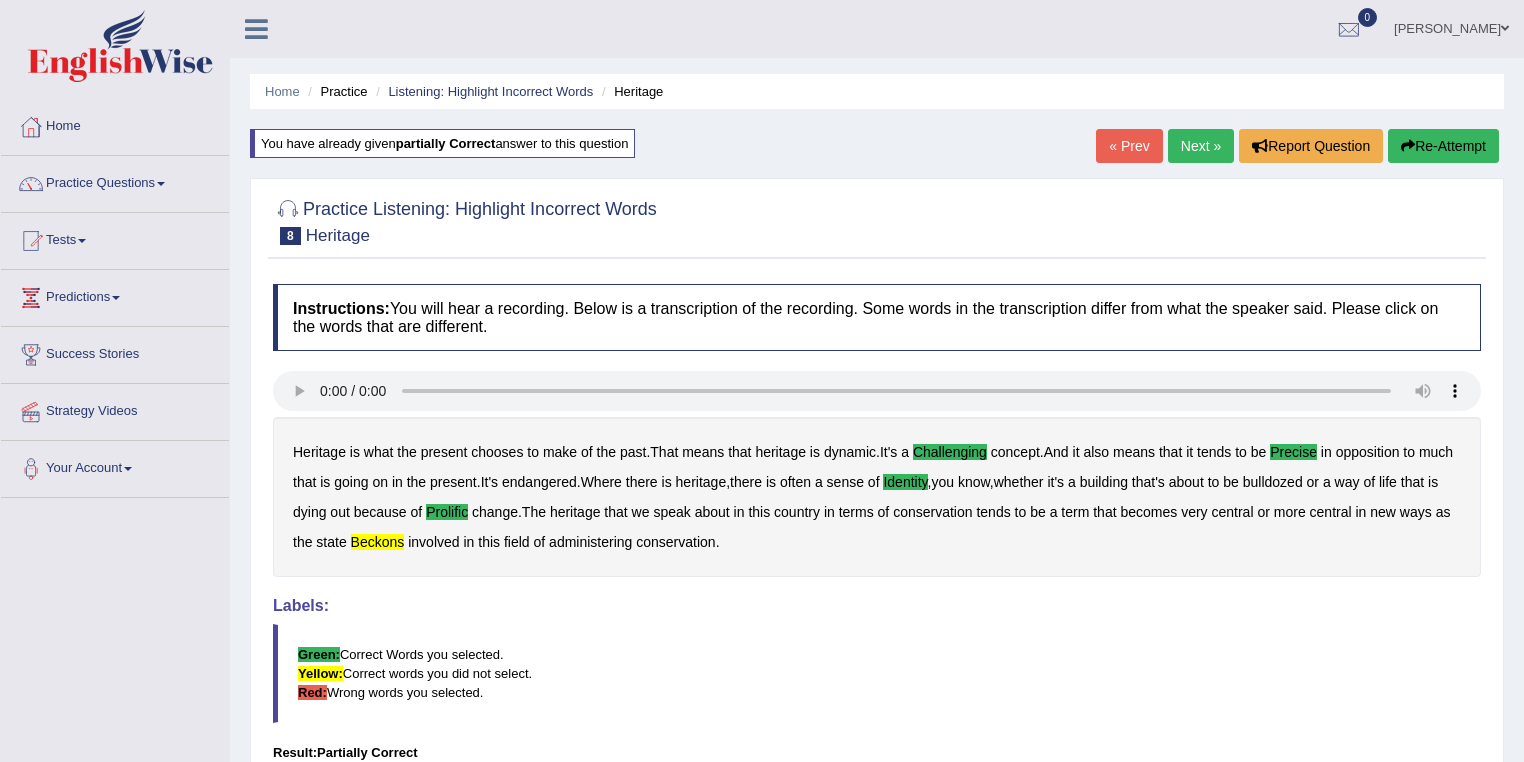 click on "Next »" at bounding box center (1201, 146) 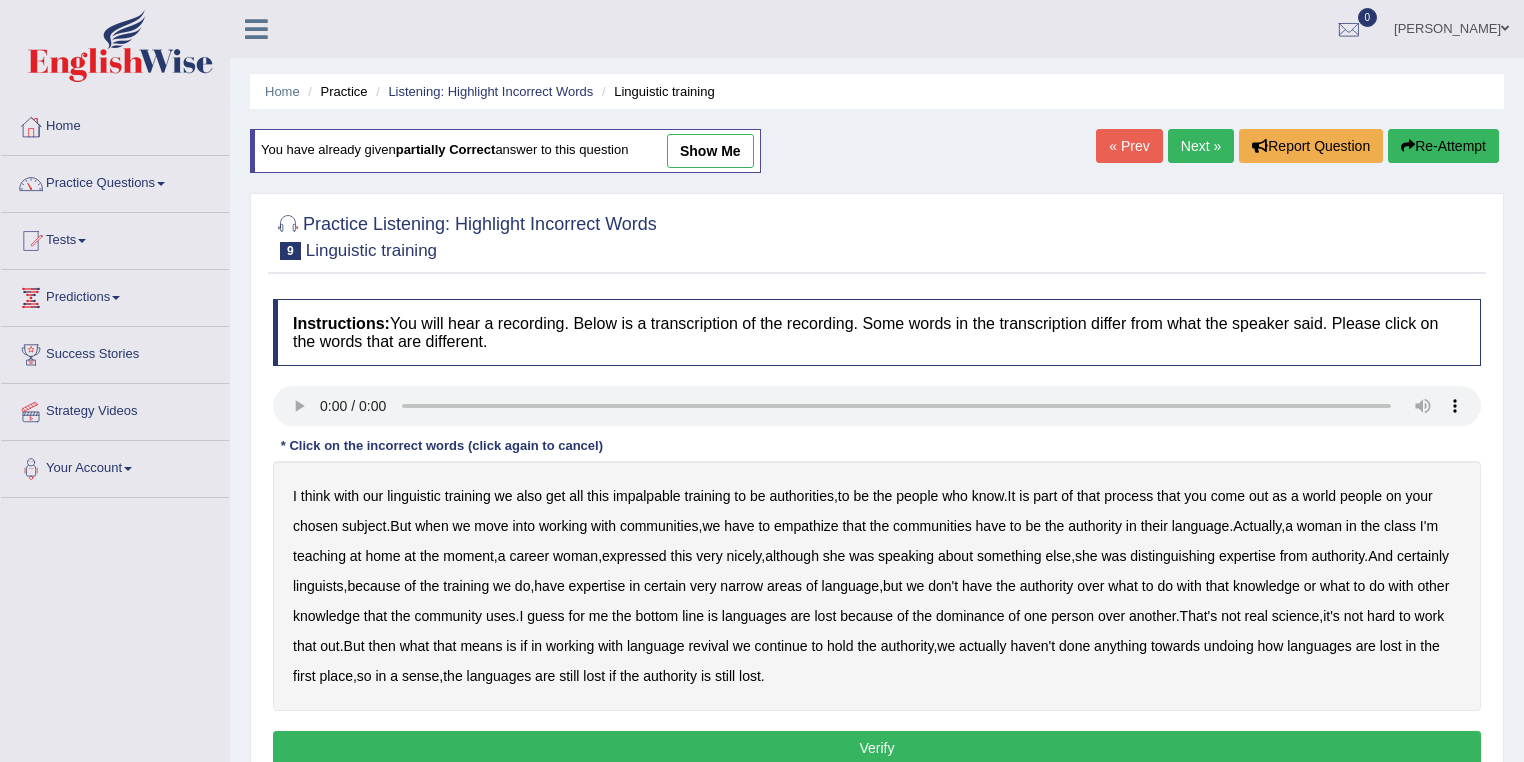 scroll, scrollTop: 0, scrollLeft: 0, axis: both 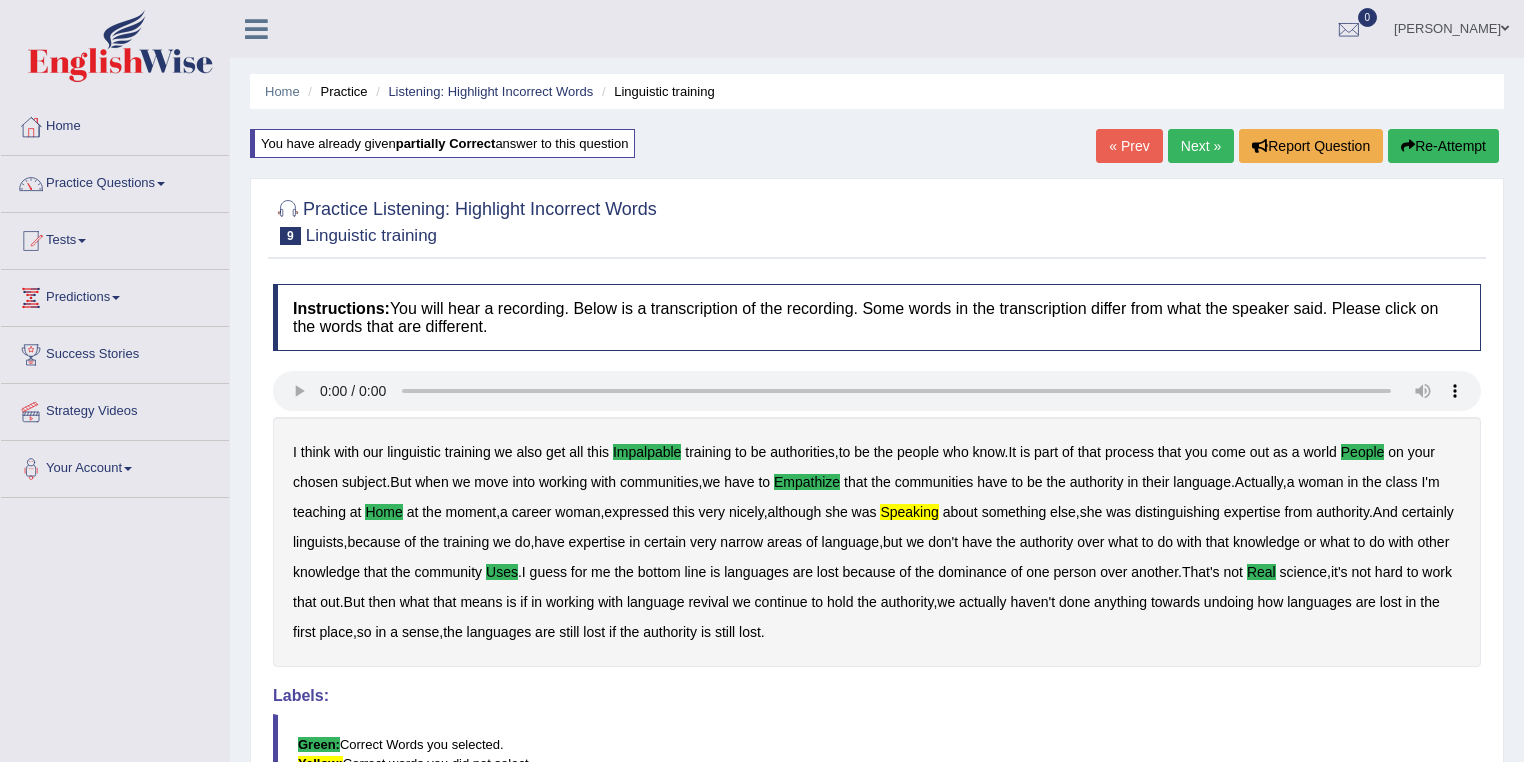 click on "Next »" at bounding box center (1201, 146) 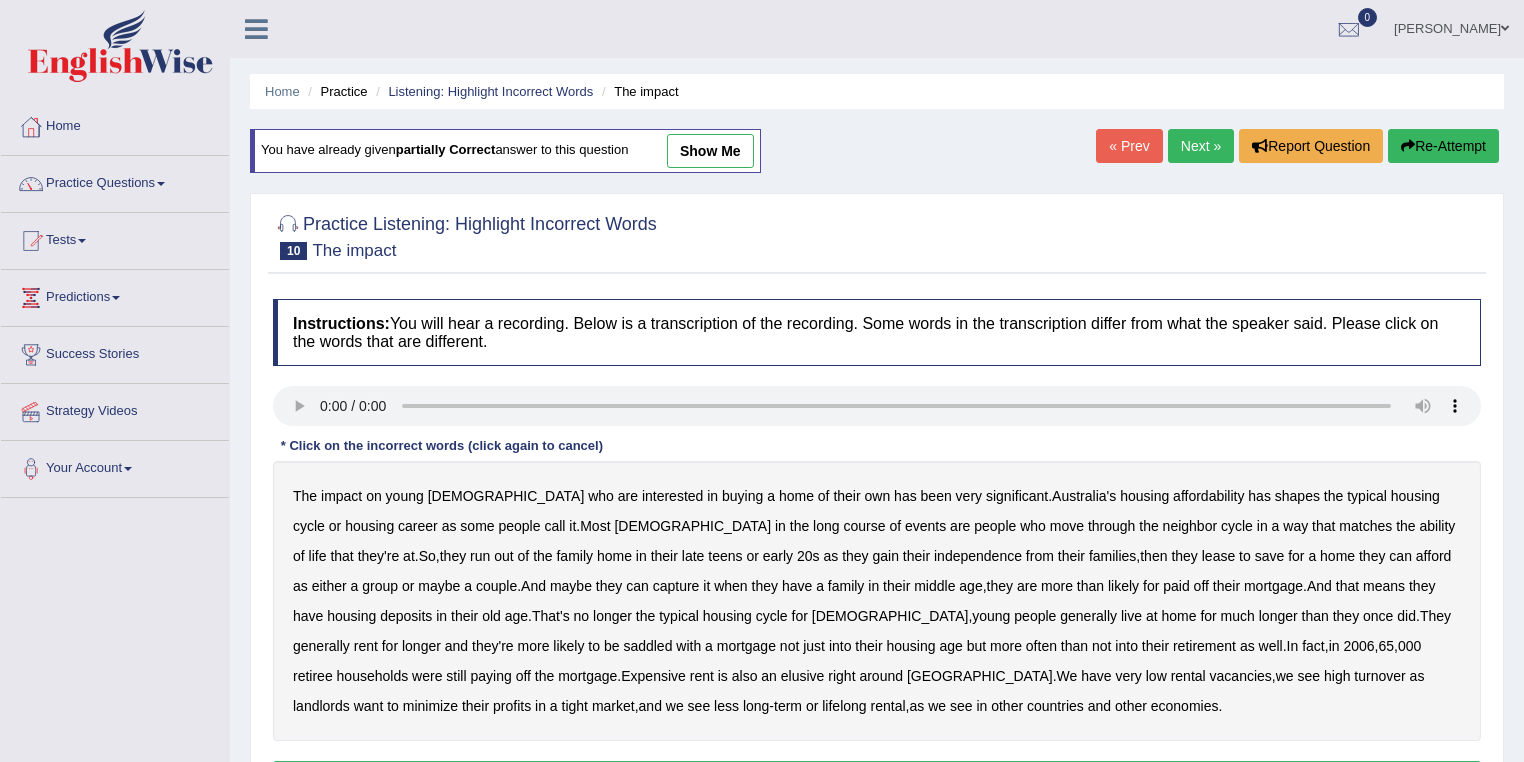 scroll, scrollTop: 0, scrollLeft: 0, axis: both 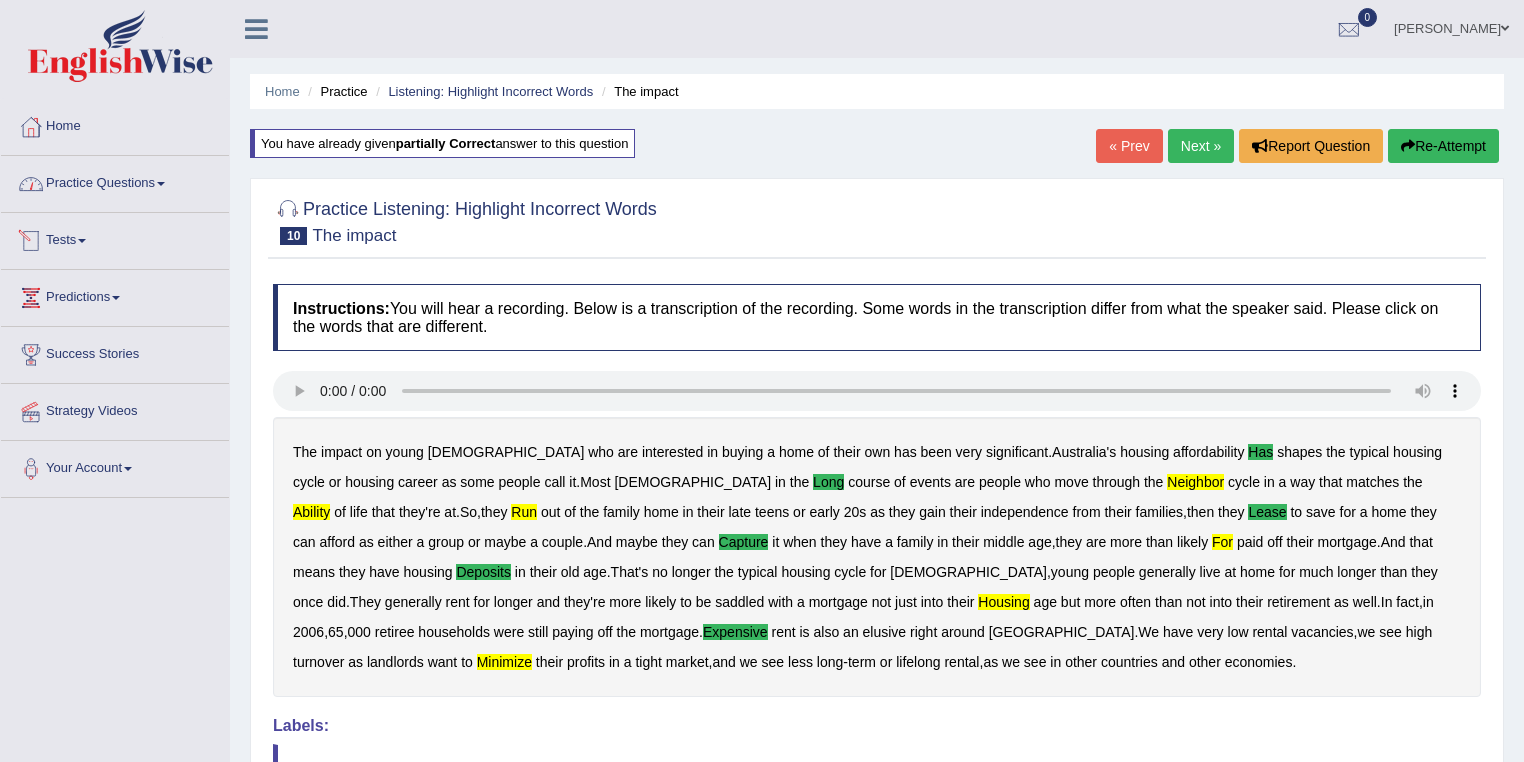 click on "Practice Questions" at bounding box center [115, 181] 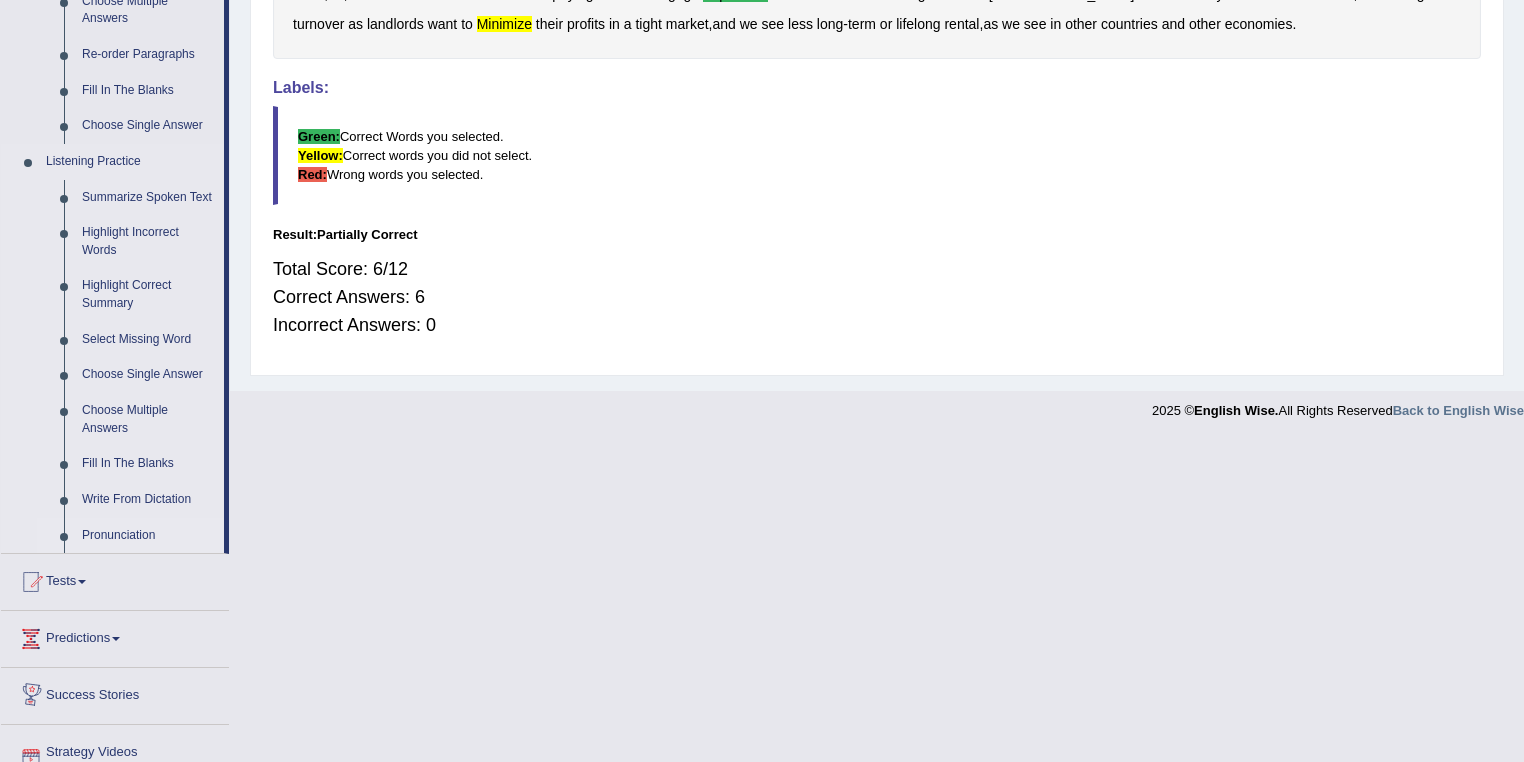 scroll, scrollTop: 640, scrollLeft: 0, axis: vertical 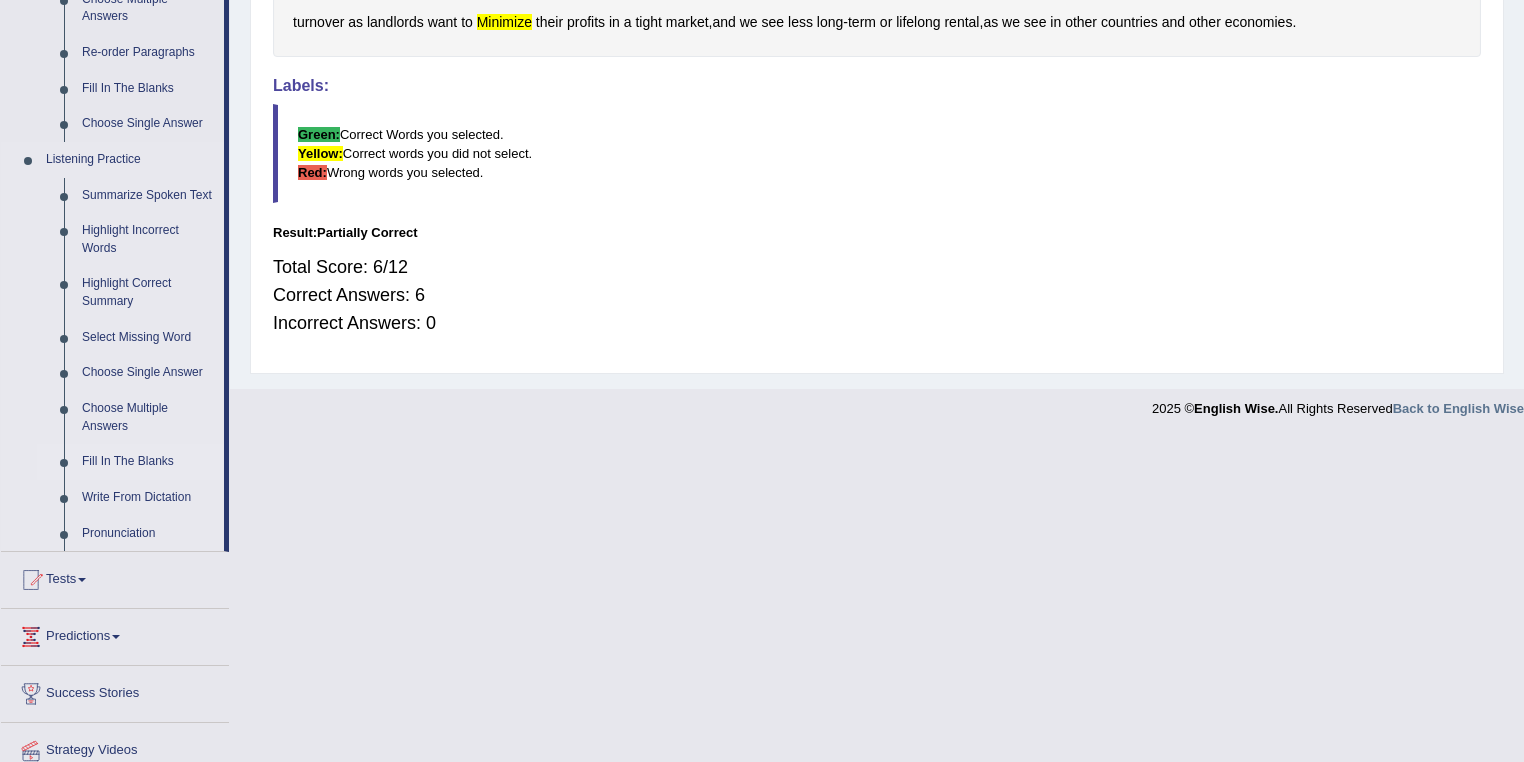 click on "Fill In The Blanks" at bounding box center (148, 462) 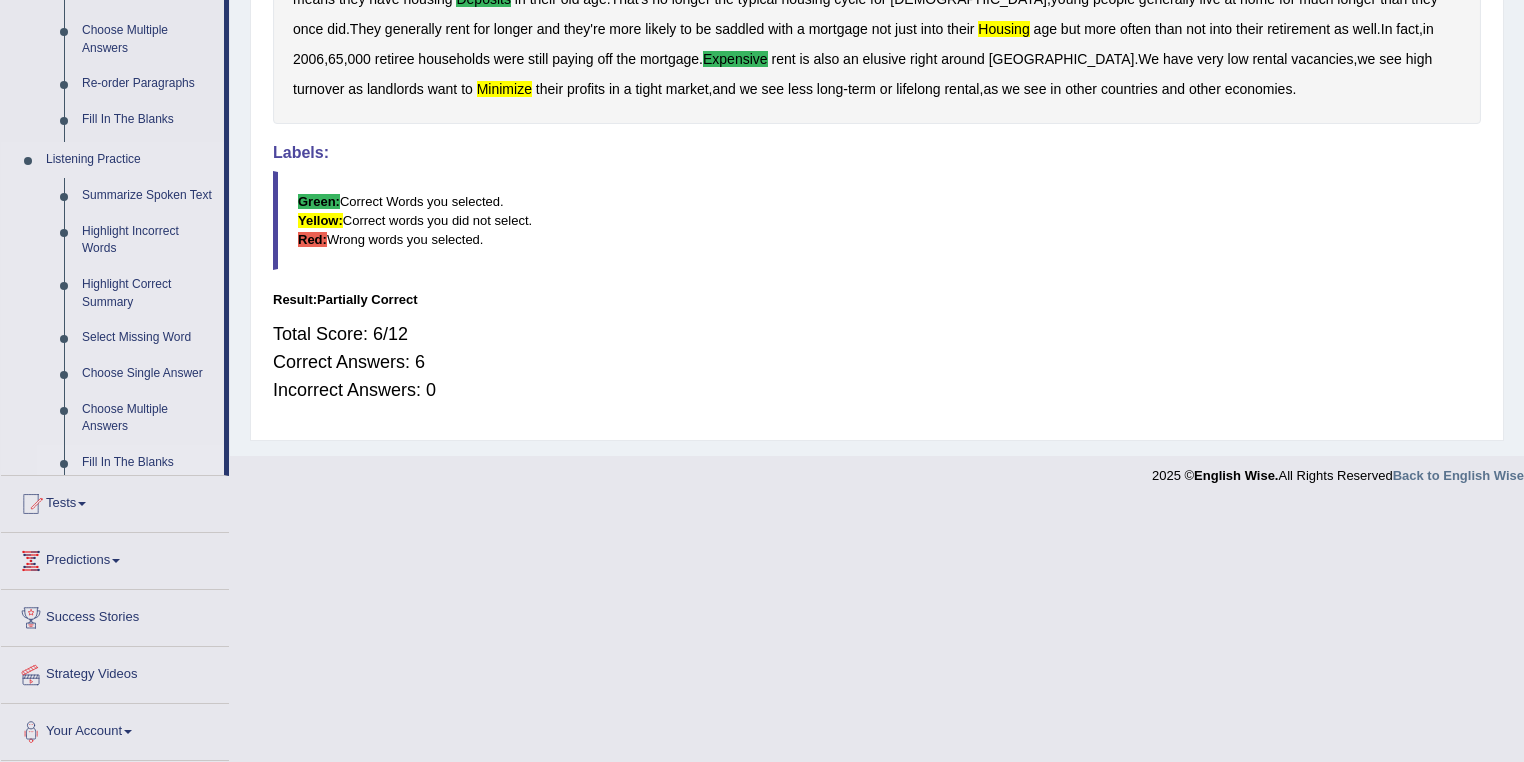 scroll, scrollTop: 331, scrollLeft: 0, axis: vertical 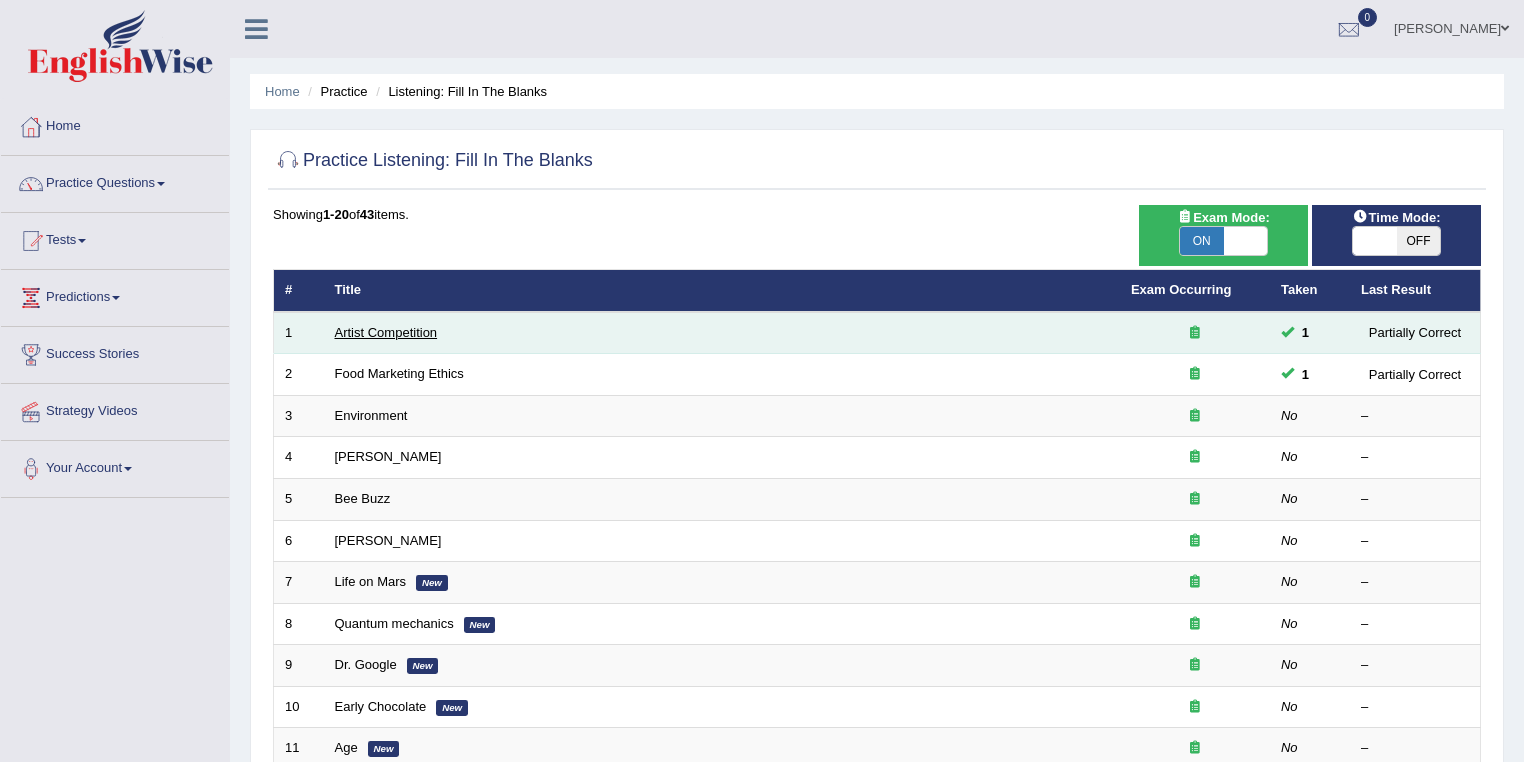 click on "Artist Competition" at bounding box center [386, 332] 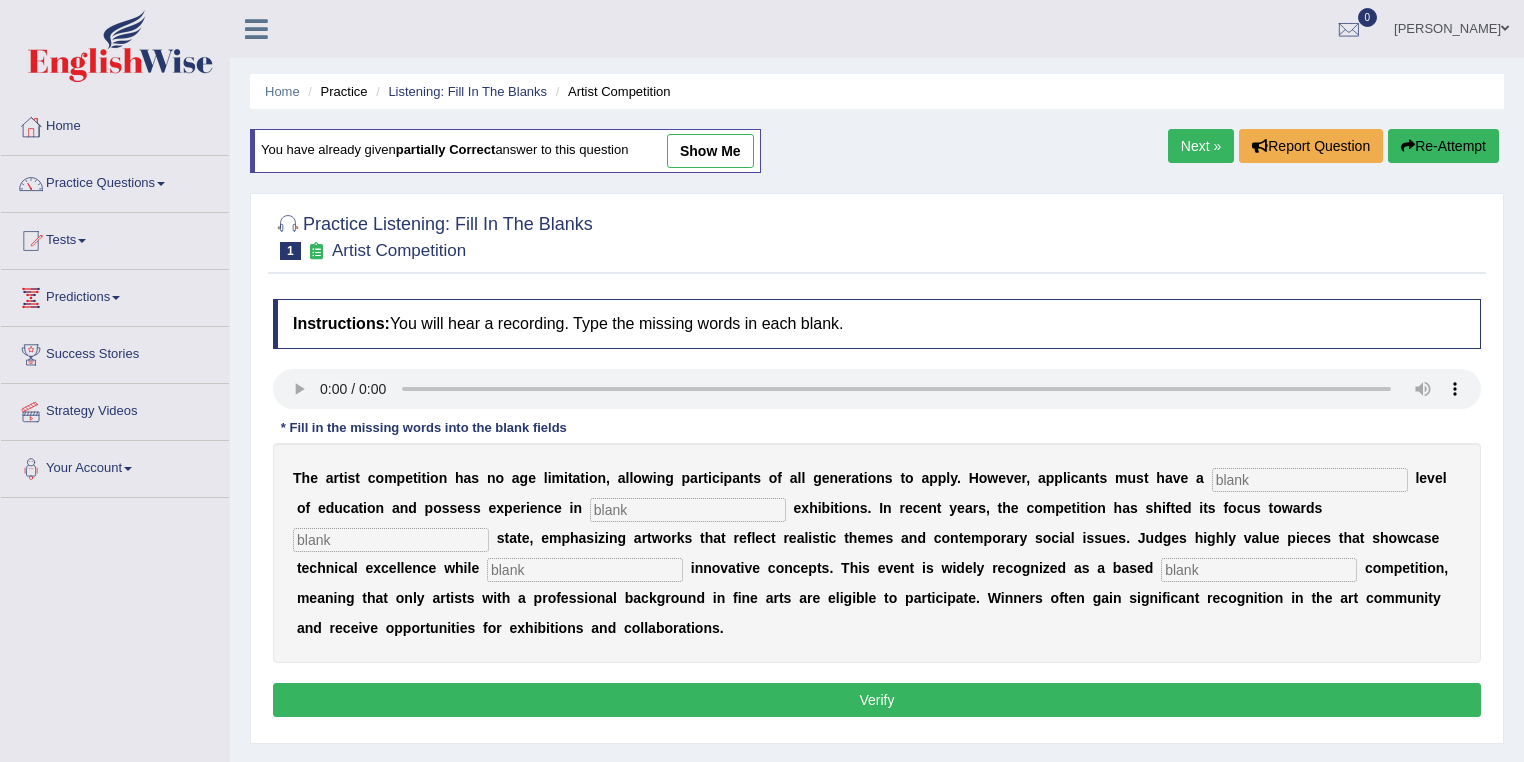 scroll, scrollTop: 0, scrollLeft: 0, axis: both 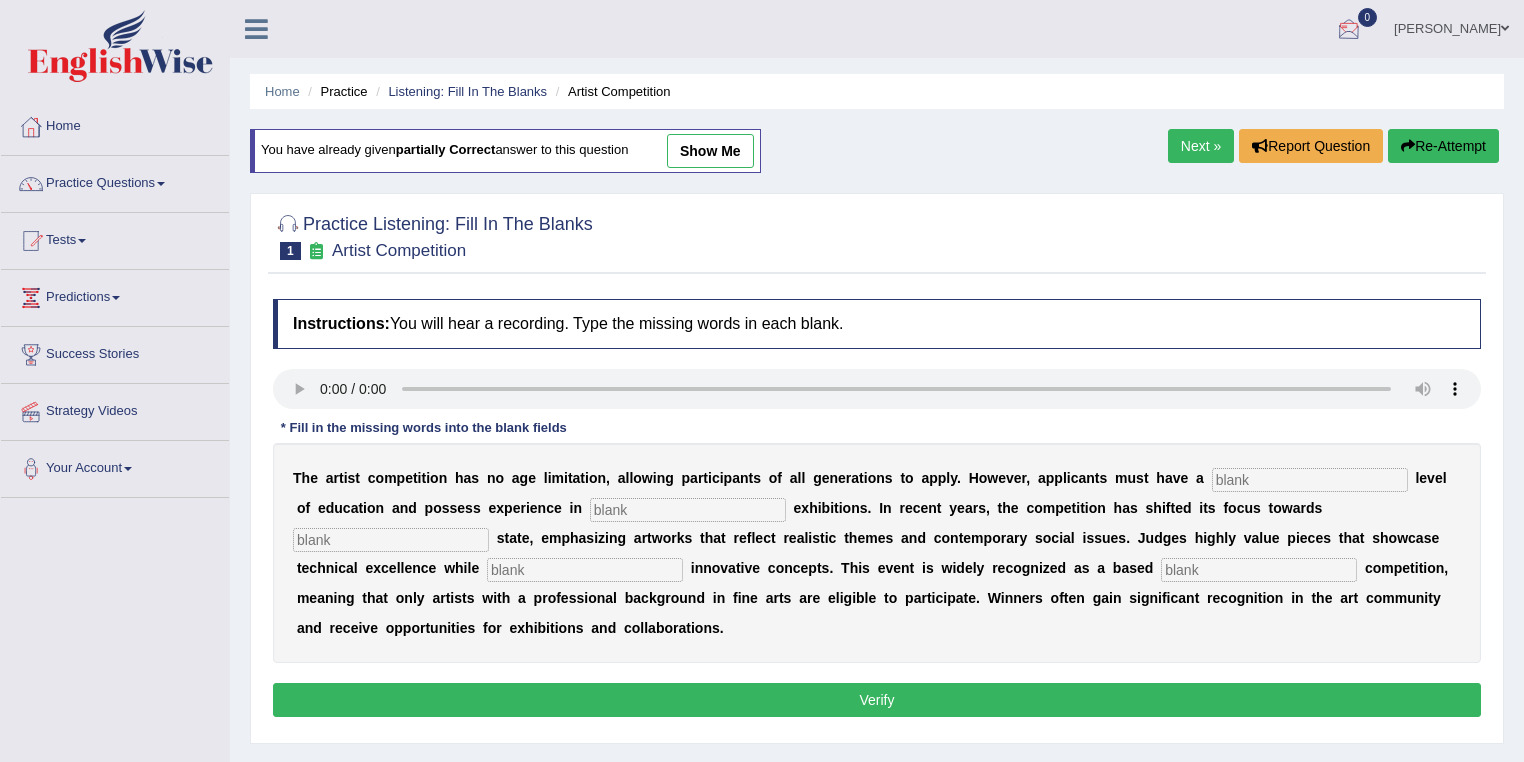 click on "show me" at bounding box center (710, 151) 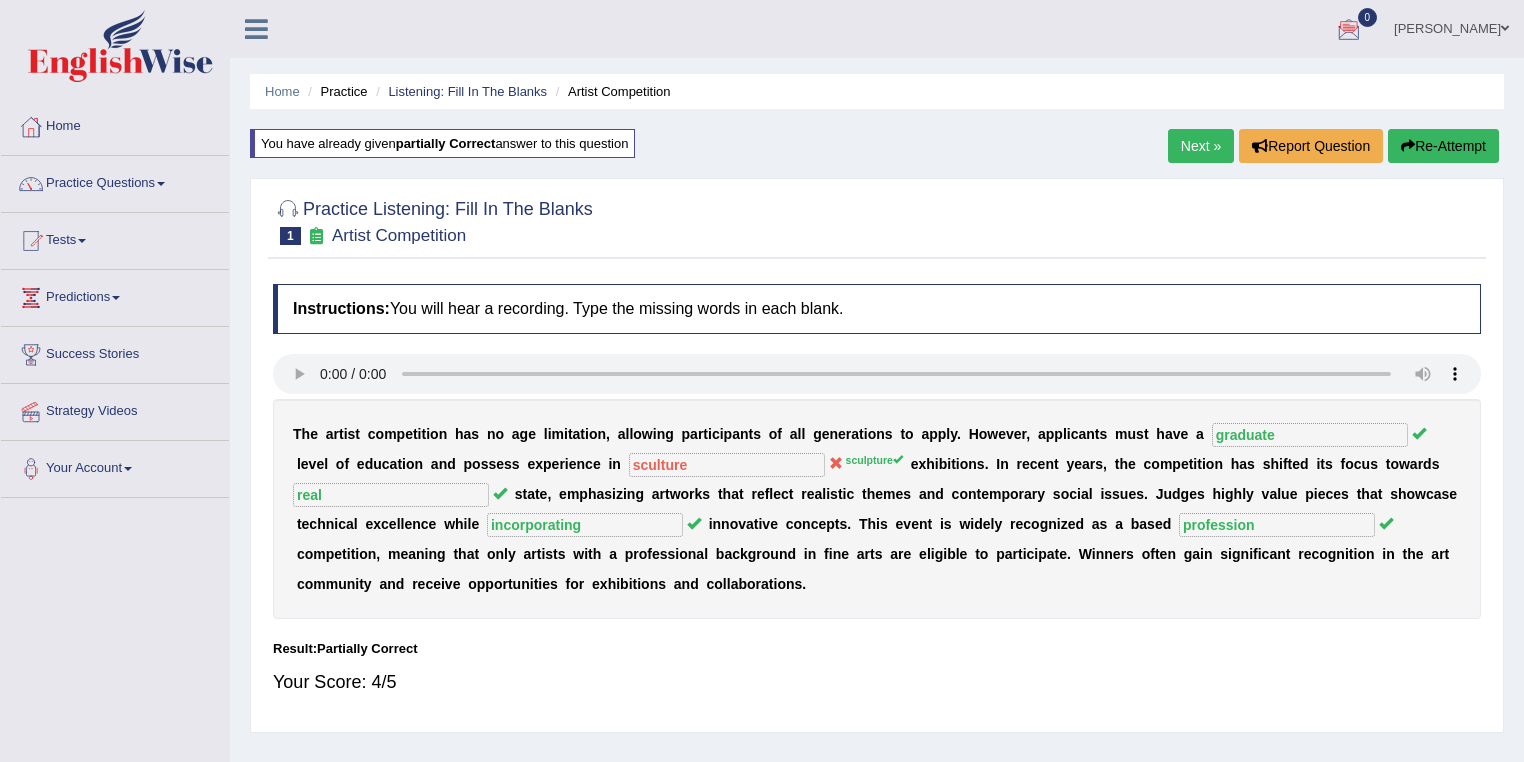 click on "Next »" at bounding box center (1201, 146) 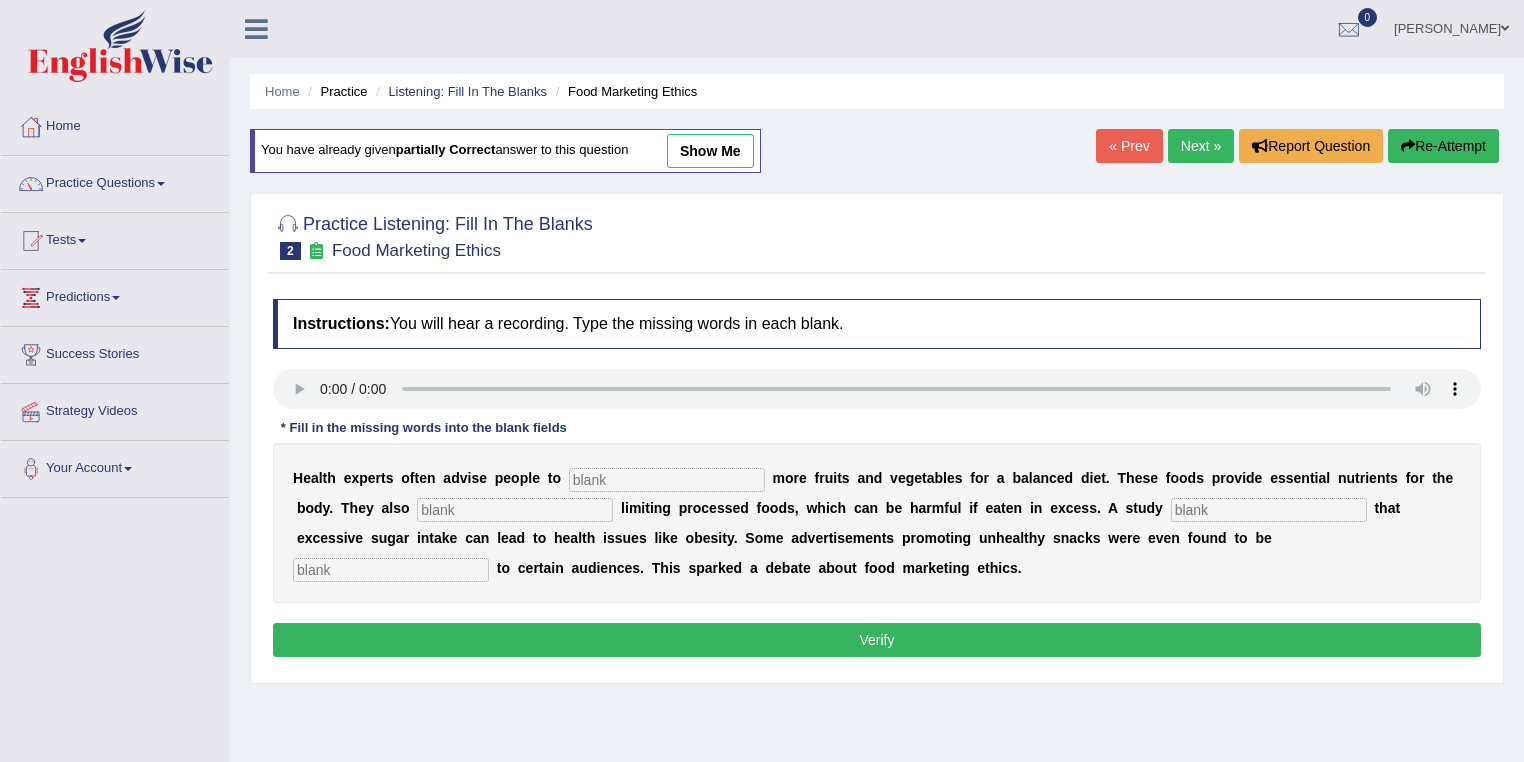 scroll, scrollTop: 0, scrollLeft: 0, axis: both 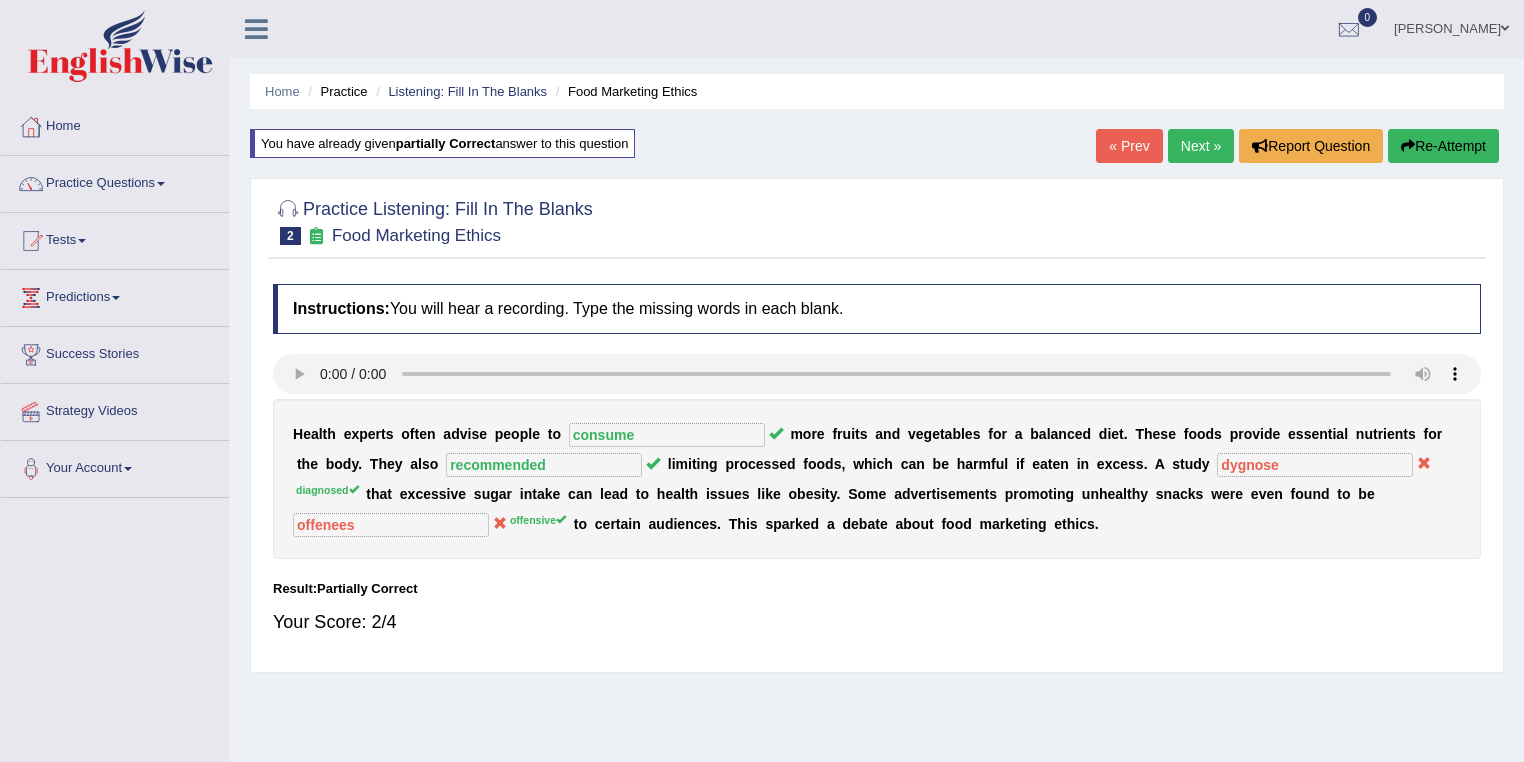 click on "Next »" at bounding box center [1201, 146] 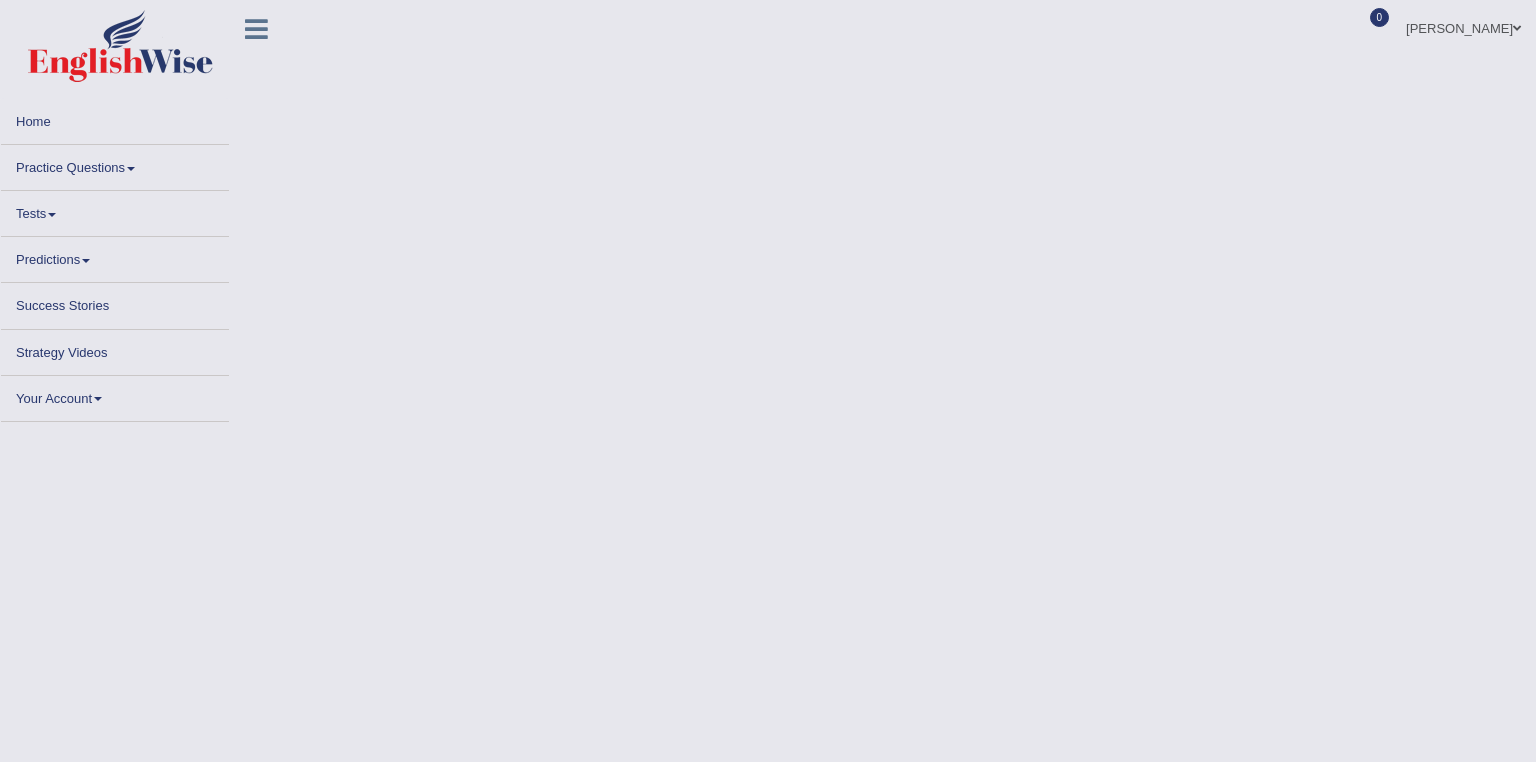 scroll, scrollTop: 0, scrollLeft: 0, axis: both 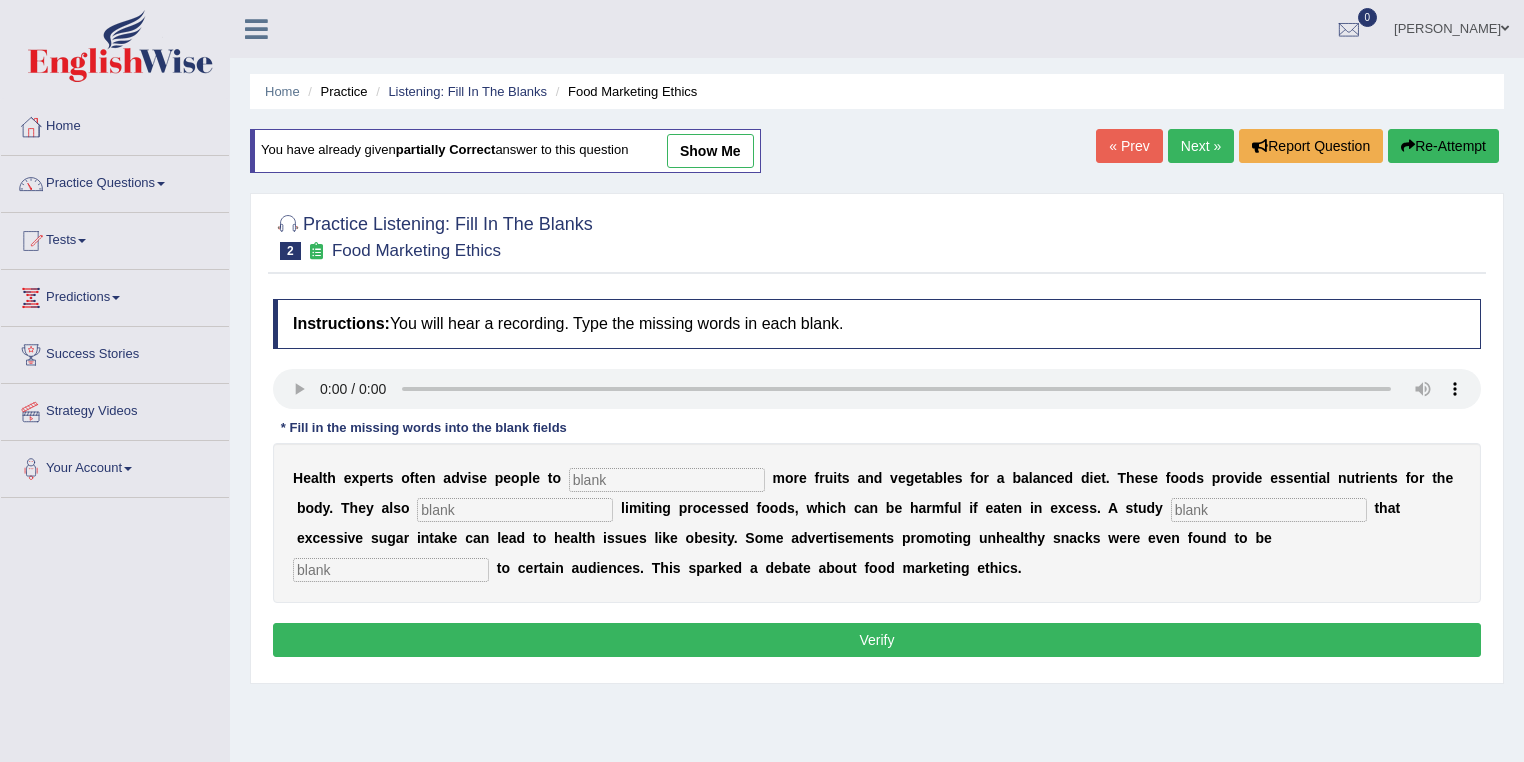 click on "show me" at bounding box center [710, 151] 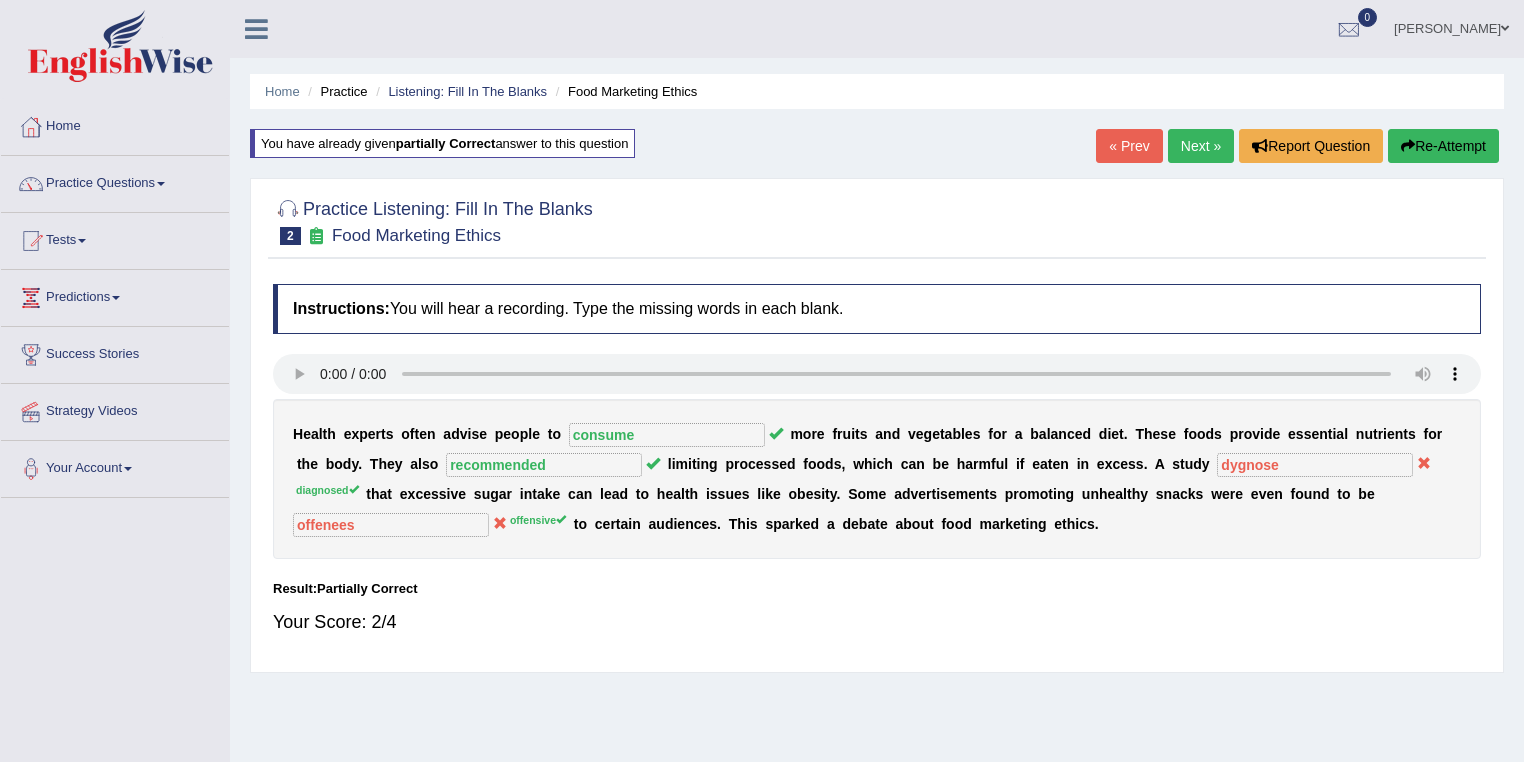 click on "Next »" at bounding box center (1201, 146) 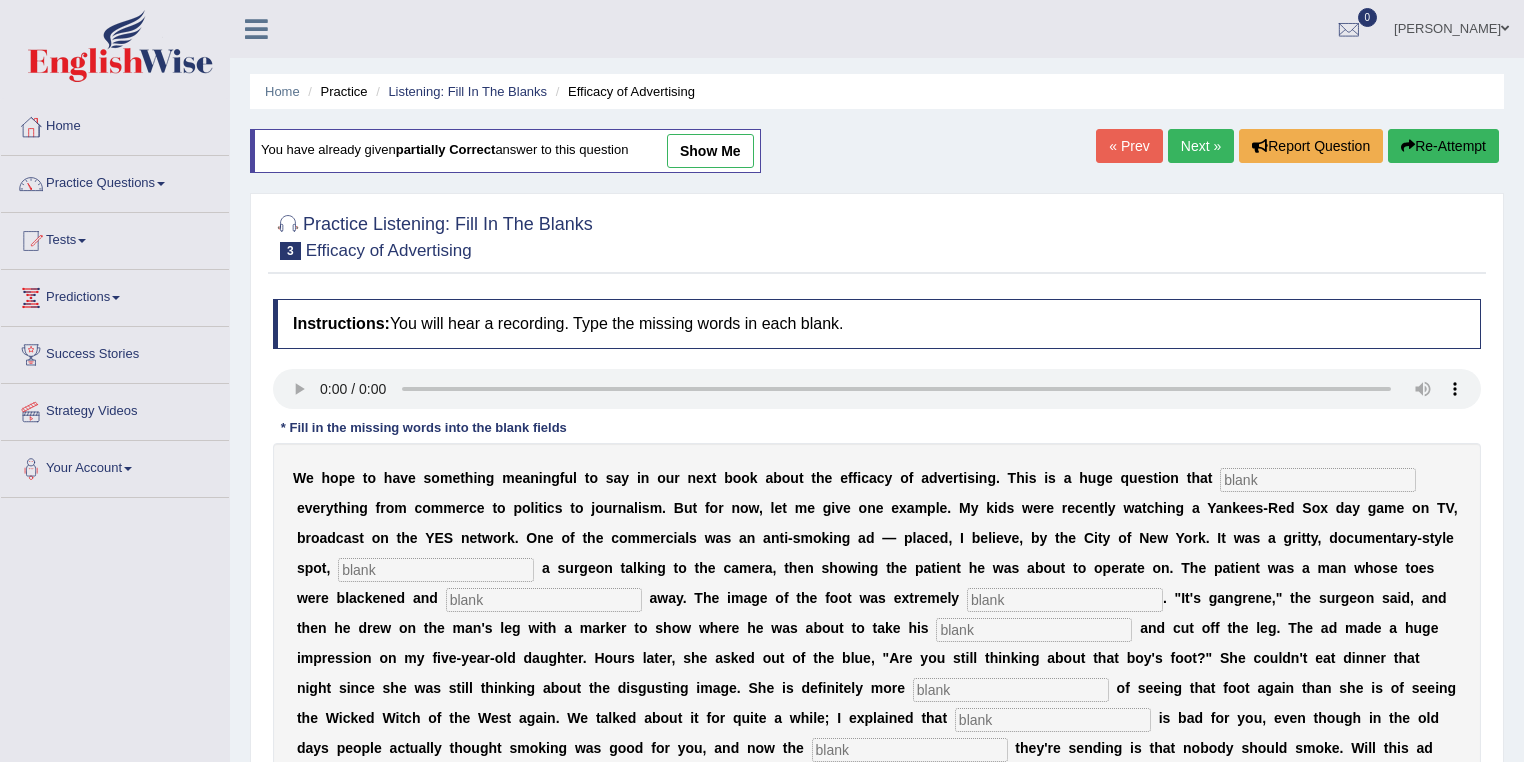 scroll, scrollTop: 0, scrollLeft: 0, axis: both 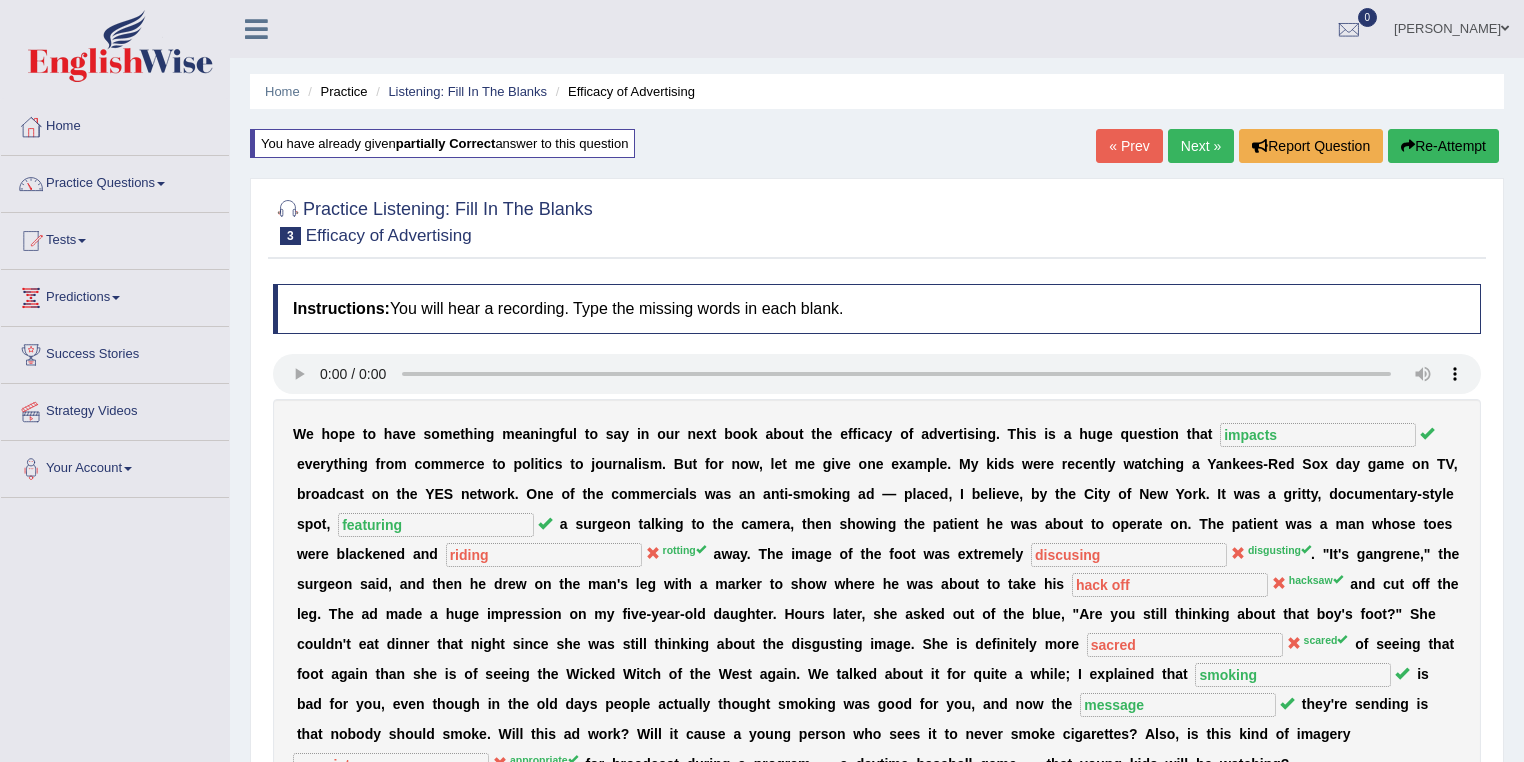 click on "Next »" at bounding box center (1201, 146) 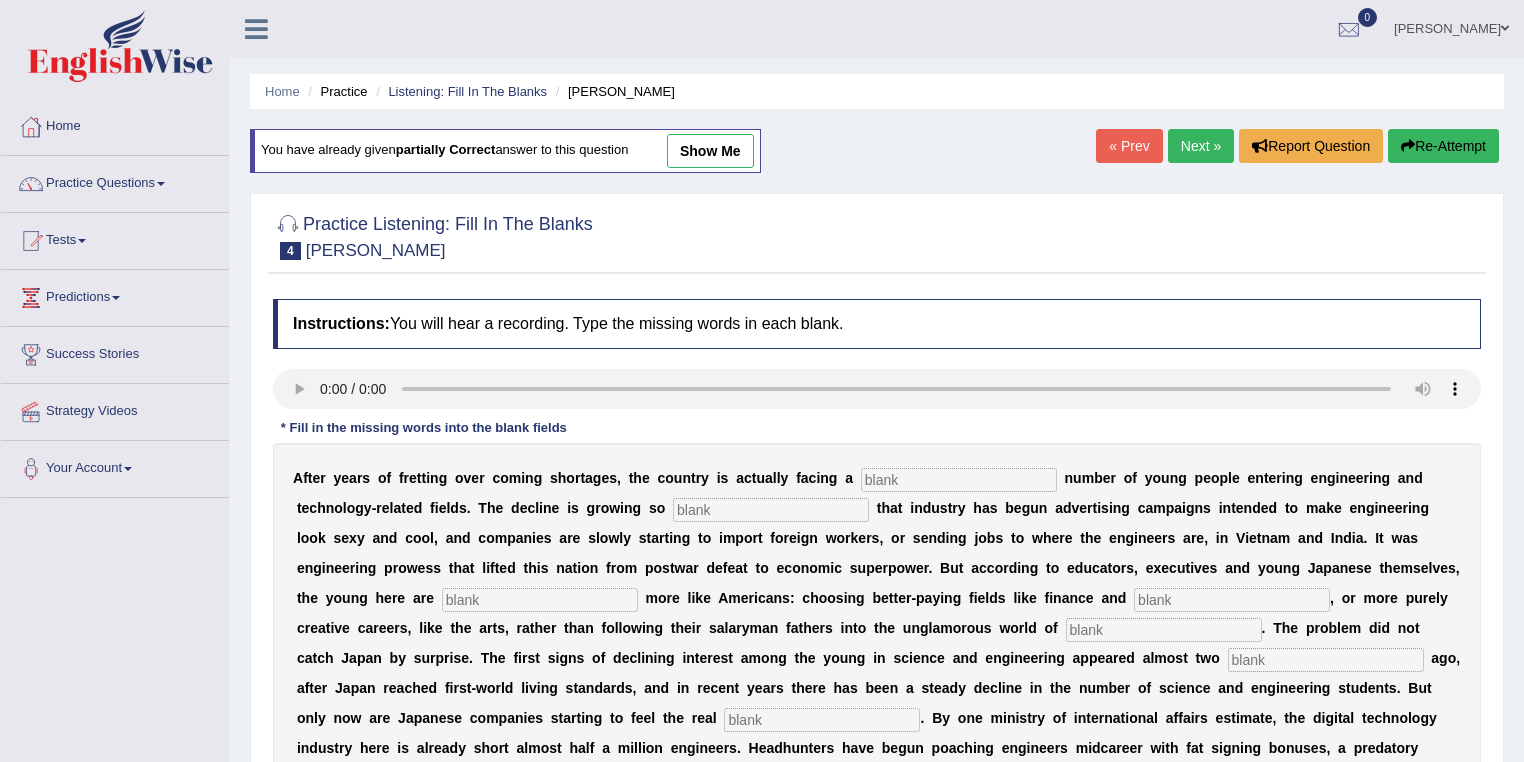scroll, scrollTop: 0, scrollLeft: 0, axis: both 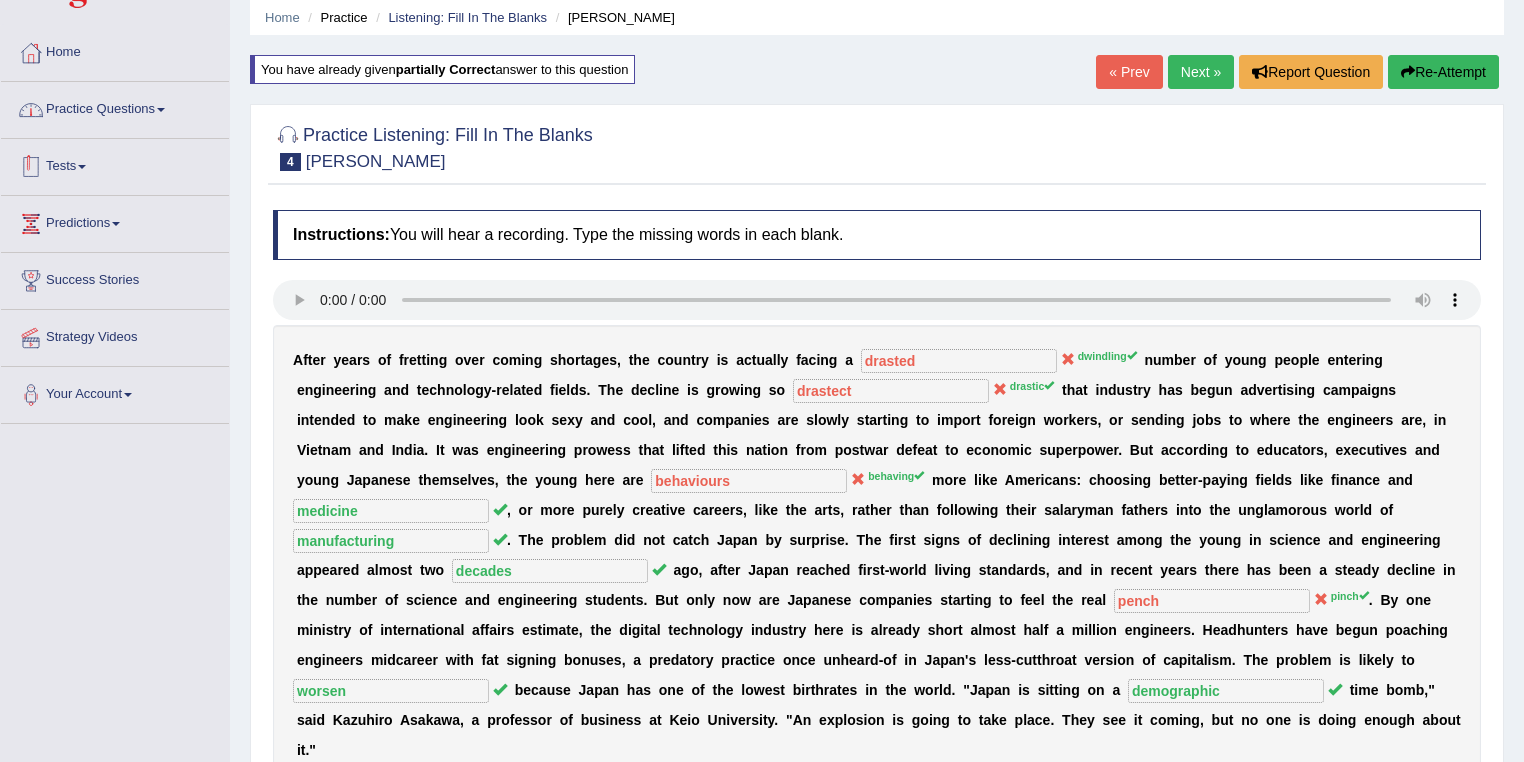 click on "Practice Questions" at bounding box center [115, 107] 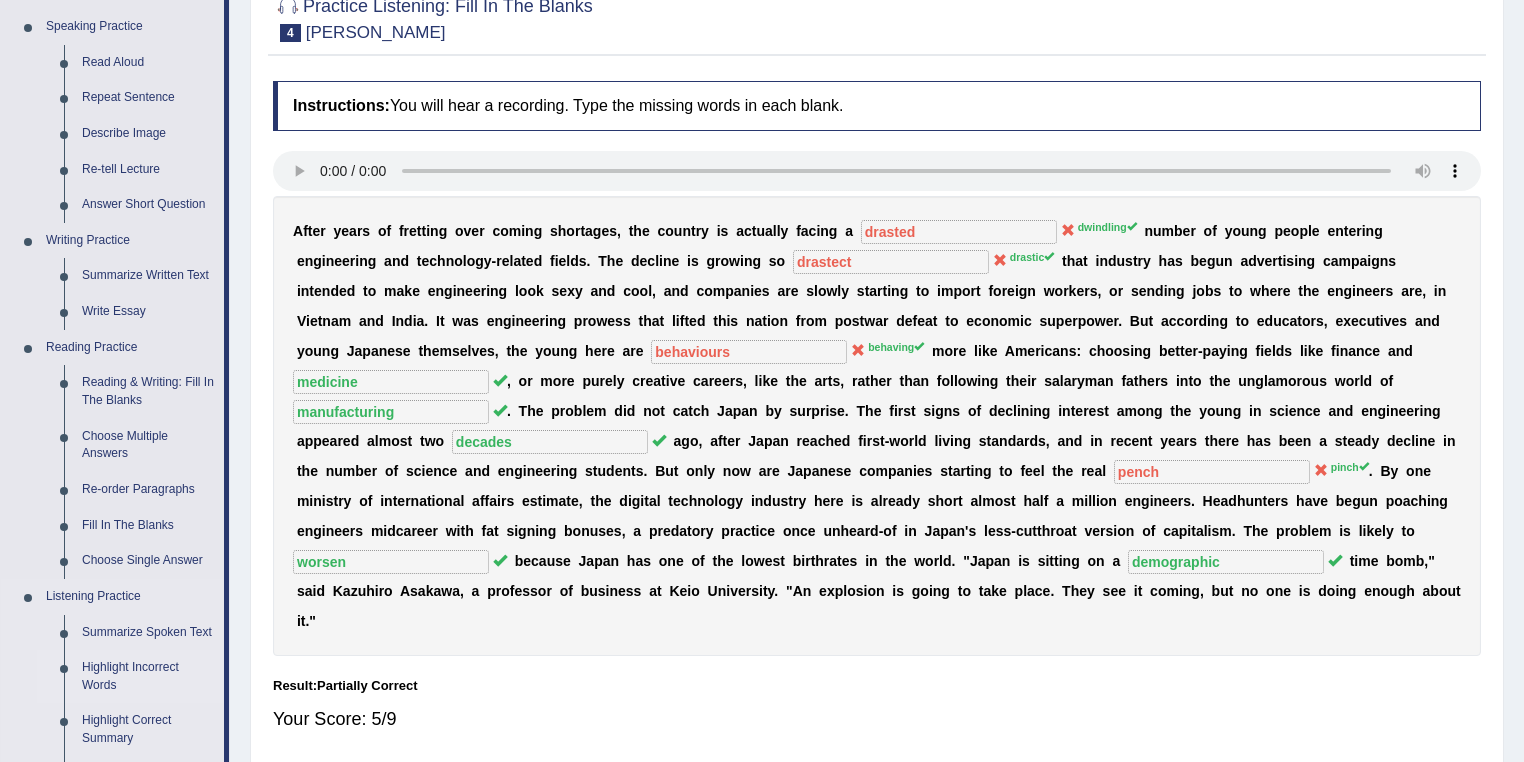 scroll, scrollTop: 501, scrollLeft: 0, axis: vertical 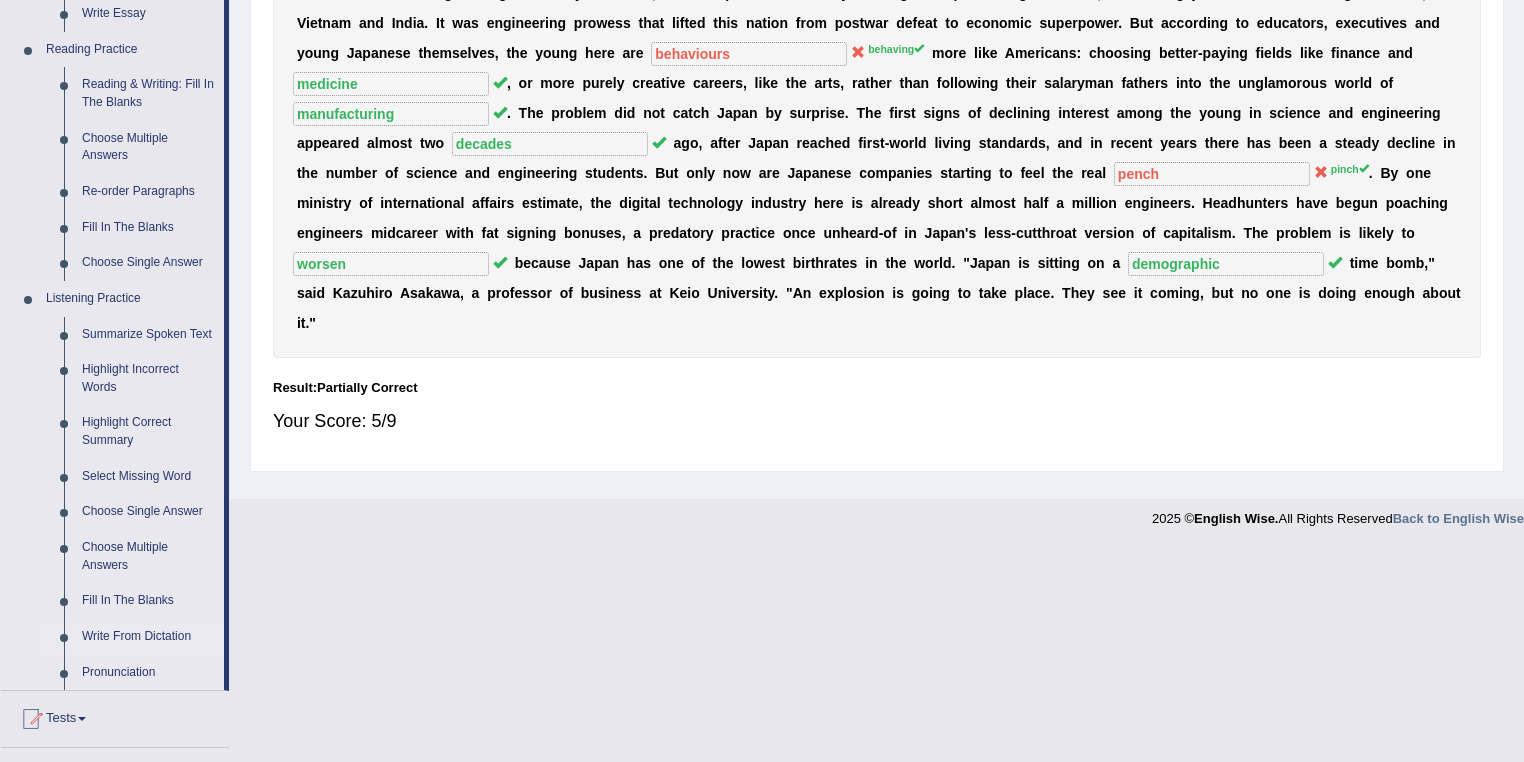 click on "Write From Dictation" at bounding box center [148, 637] 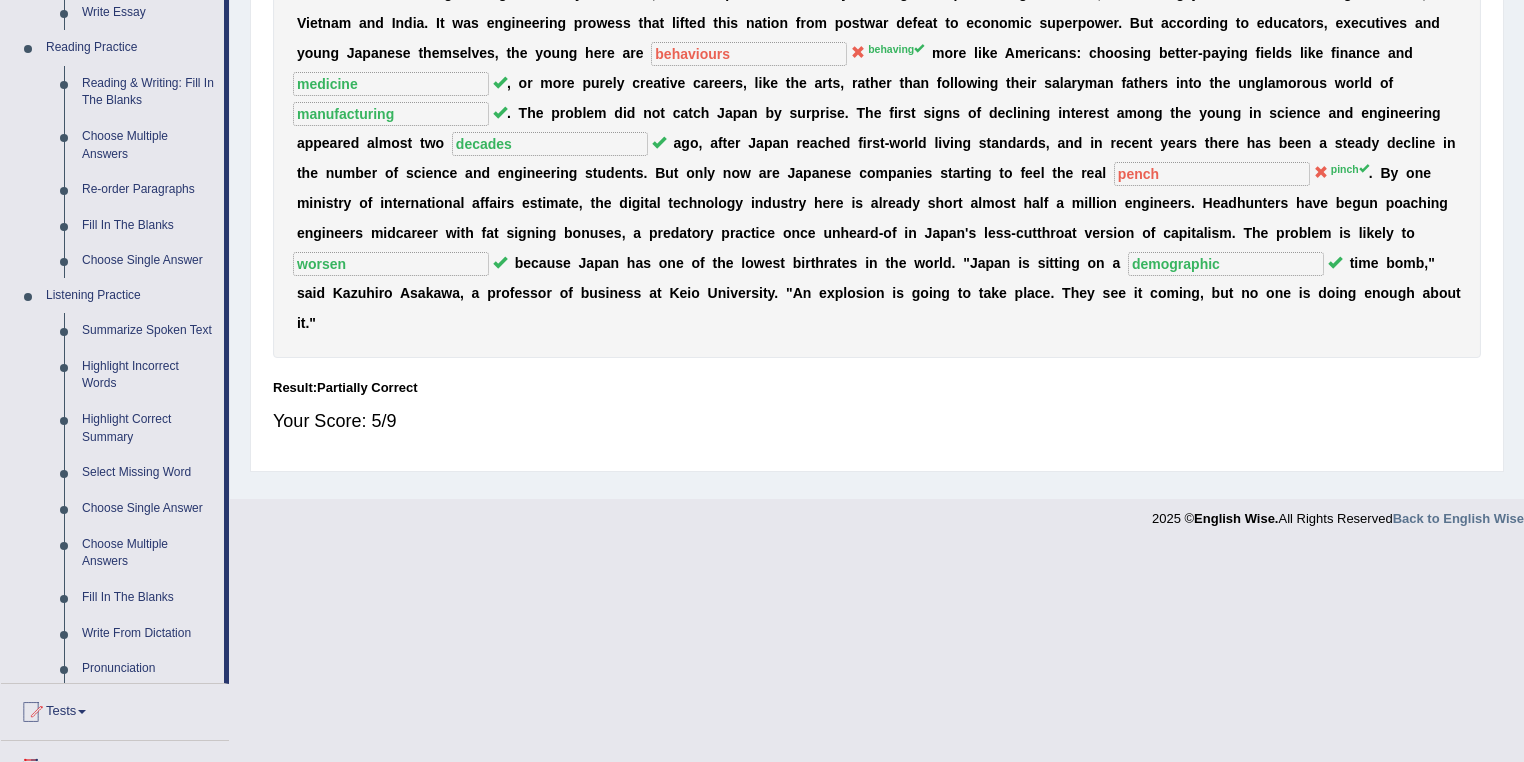 scroll, scrollTop: 288, scrollLeft: 0, axis: vertical 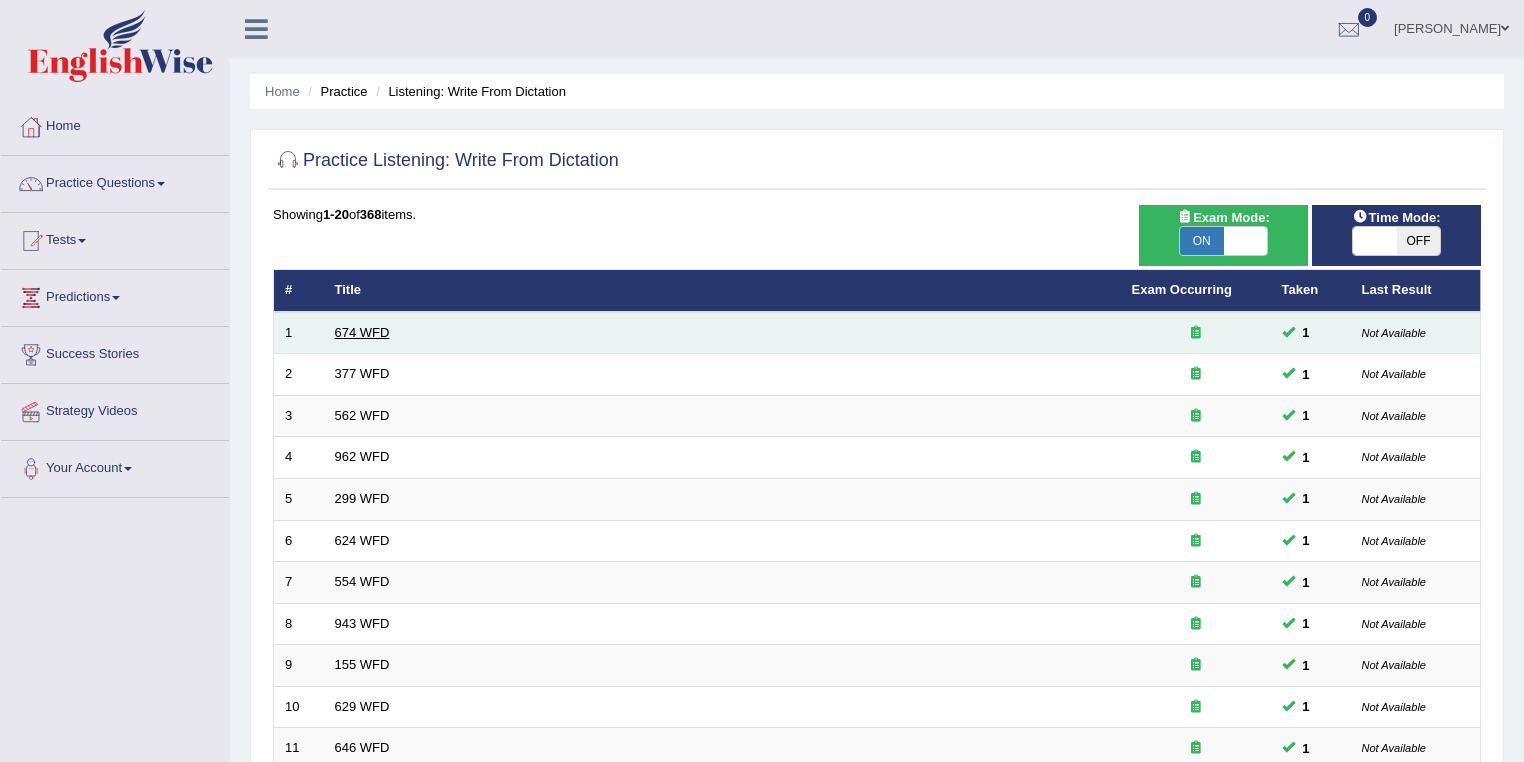 click on "674 WFD" at bounding box center (362, 332) 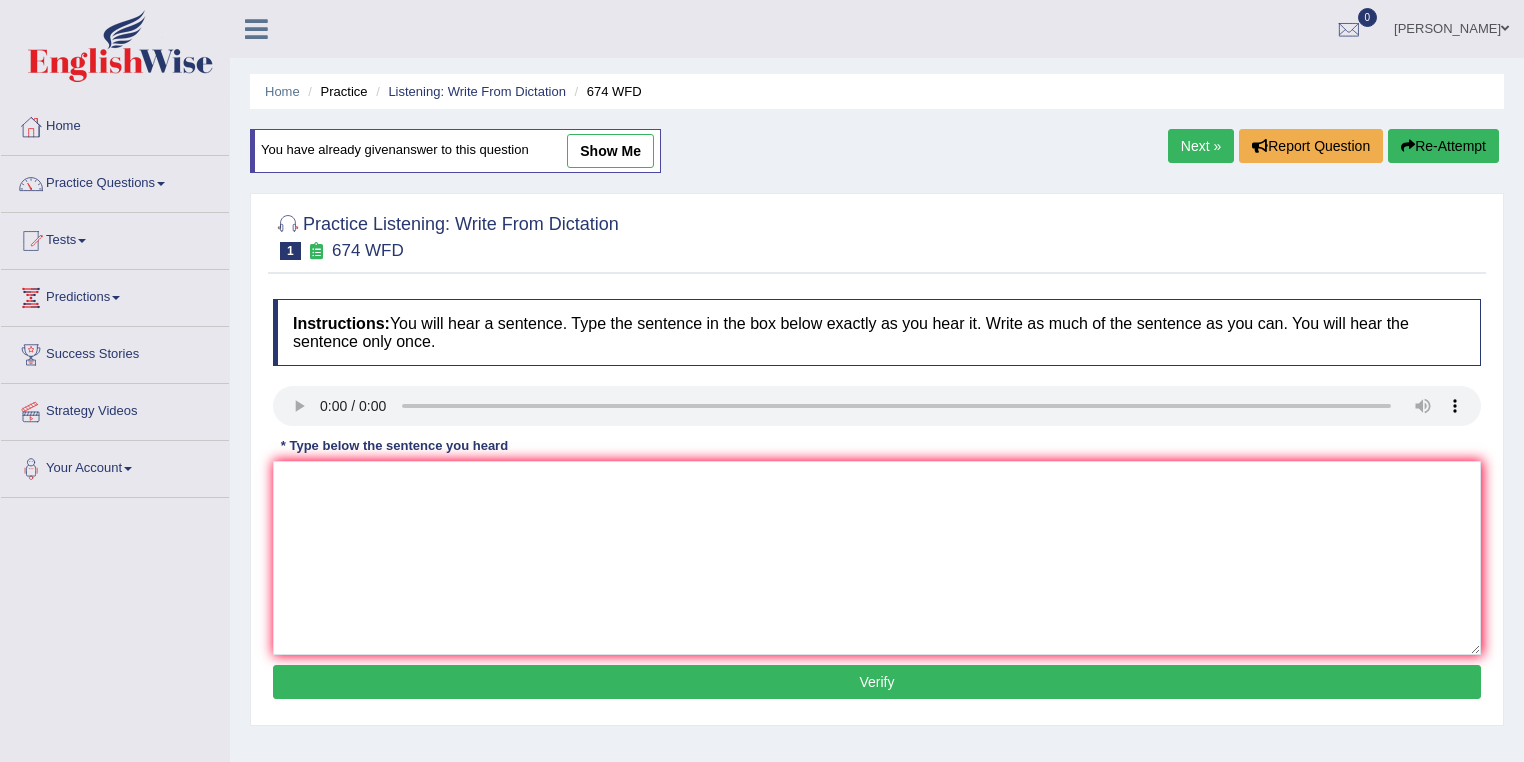 scroll, scrollTop: 0, scrollLeft: 0, axis: both 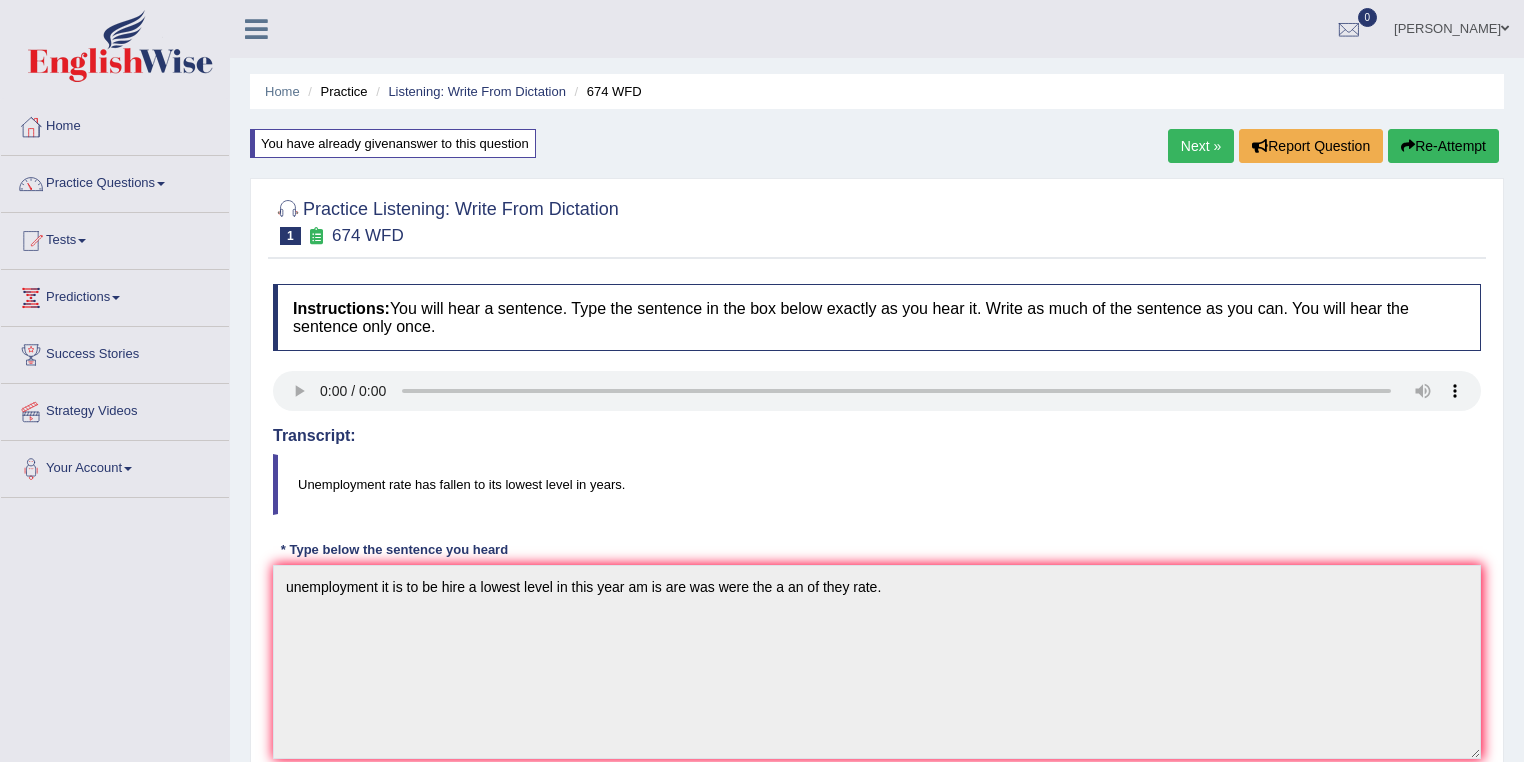 click on "Next »" at bounding box center (1201, 146) 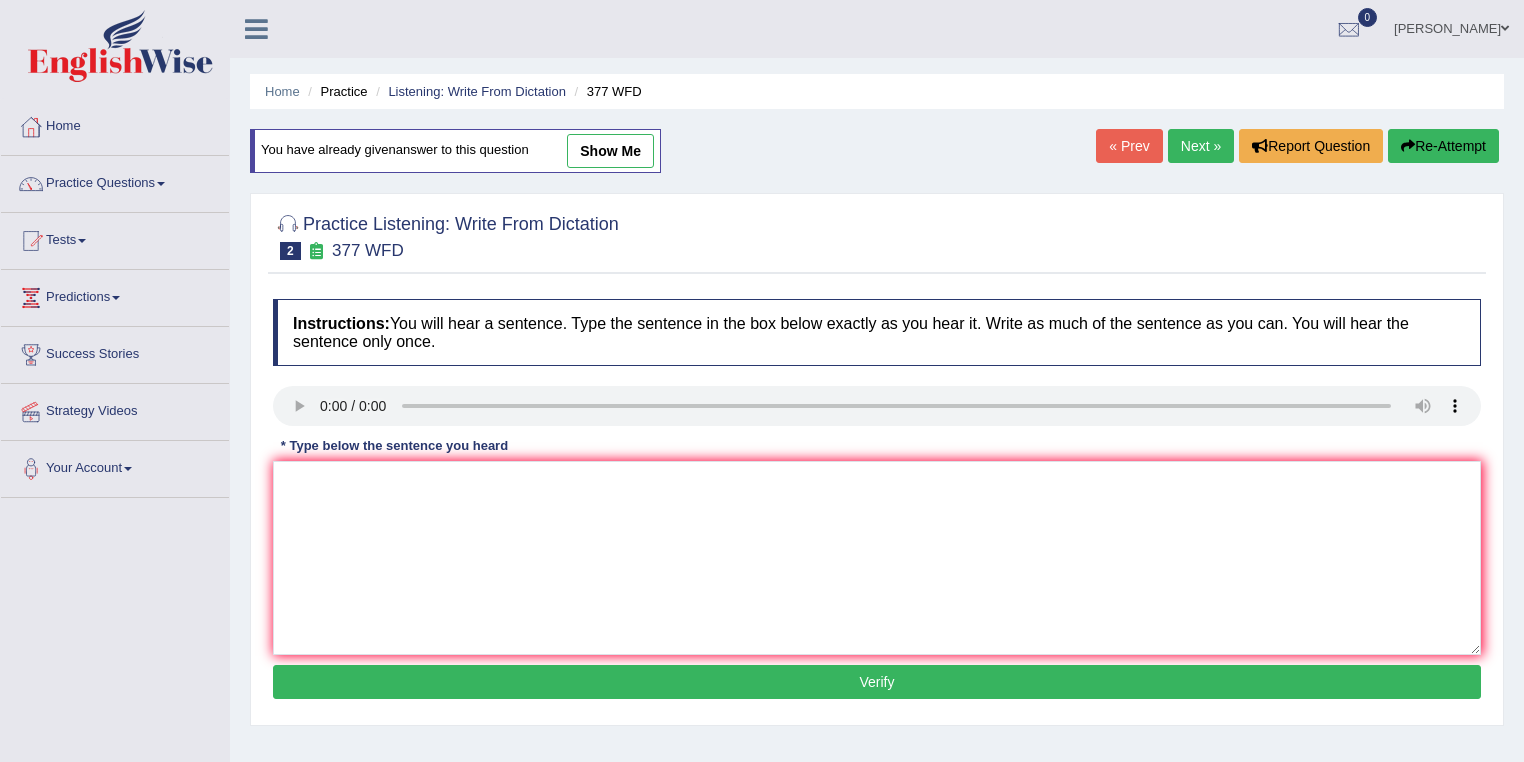 scroll, scrollTop: 0, scrollLeft: 0, axis: both 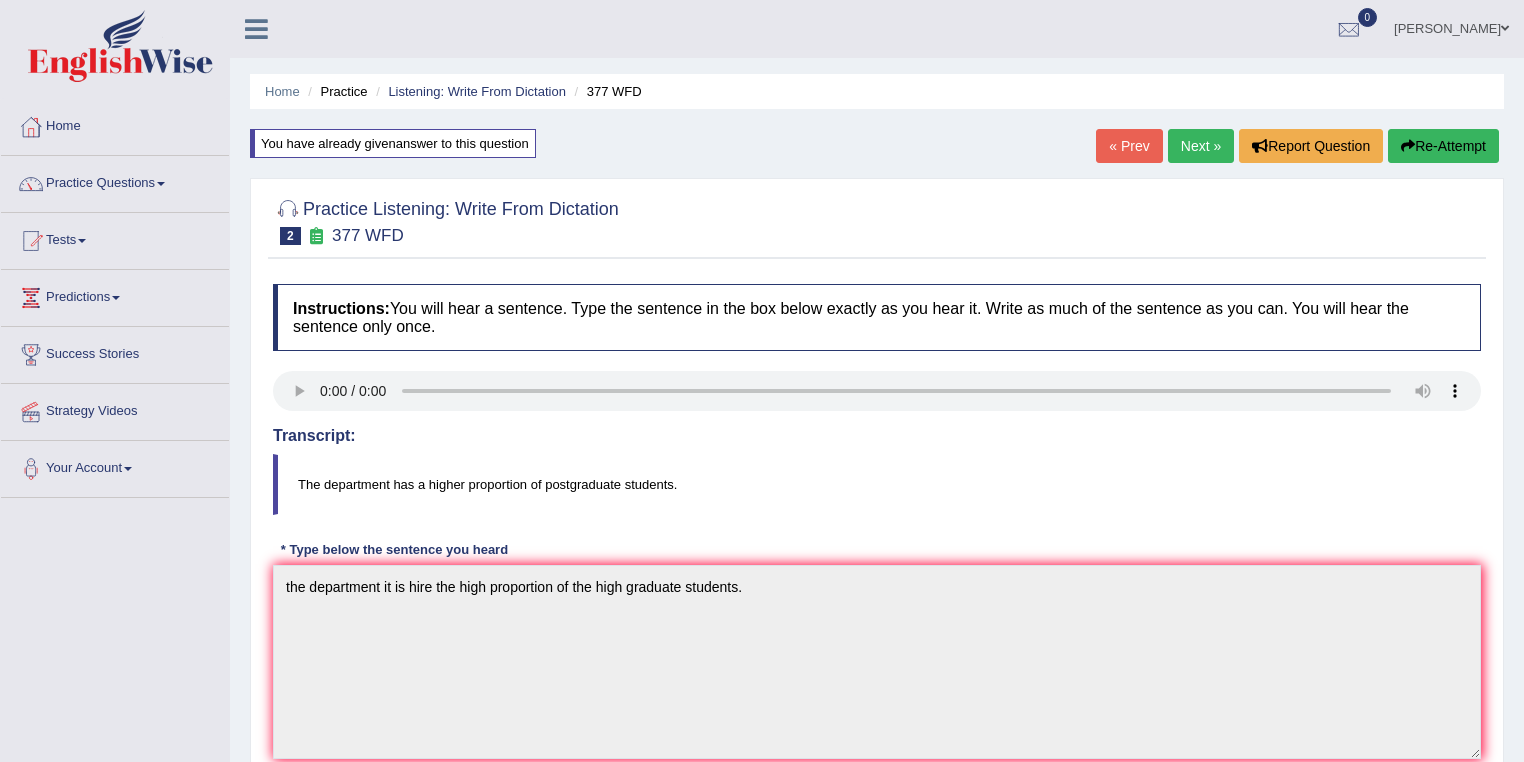 click on "Next »" at bounding box center (1201, 146) 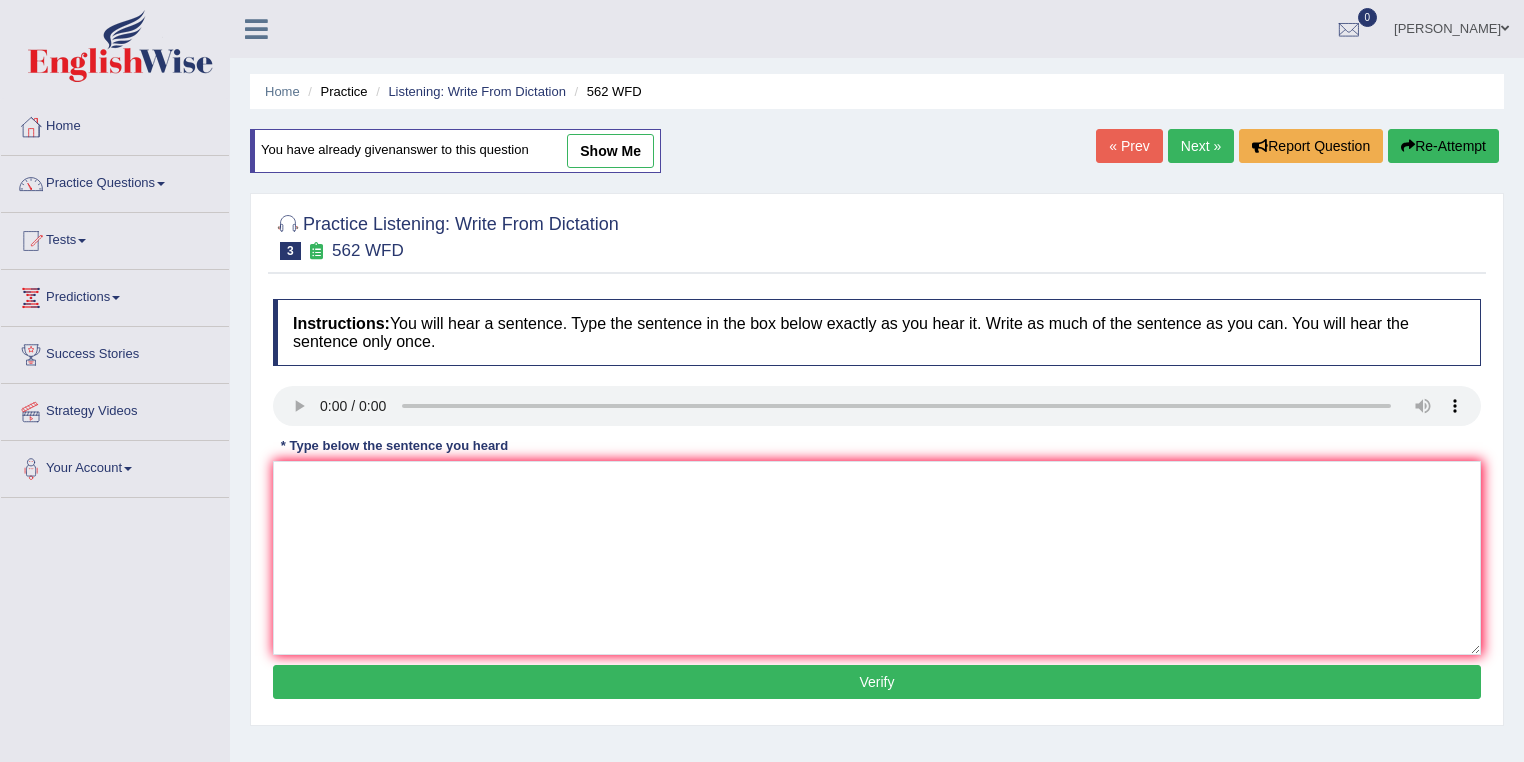 scroll, scrollTop: 0, scrollLeft: 0, axis: both 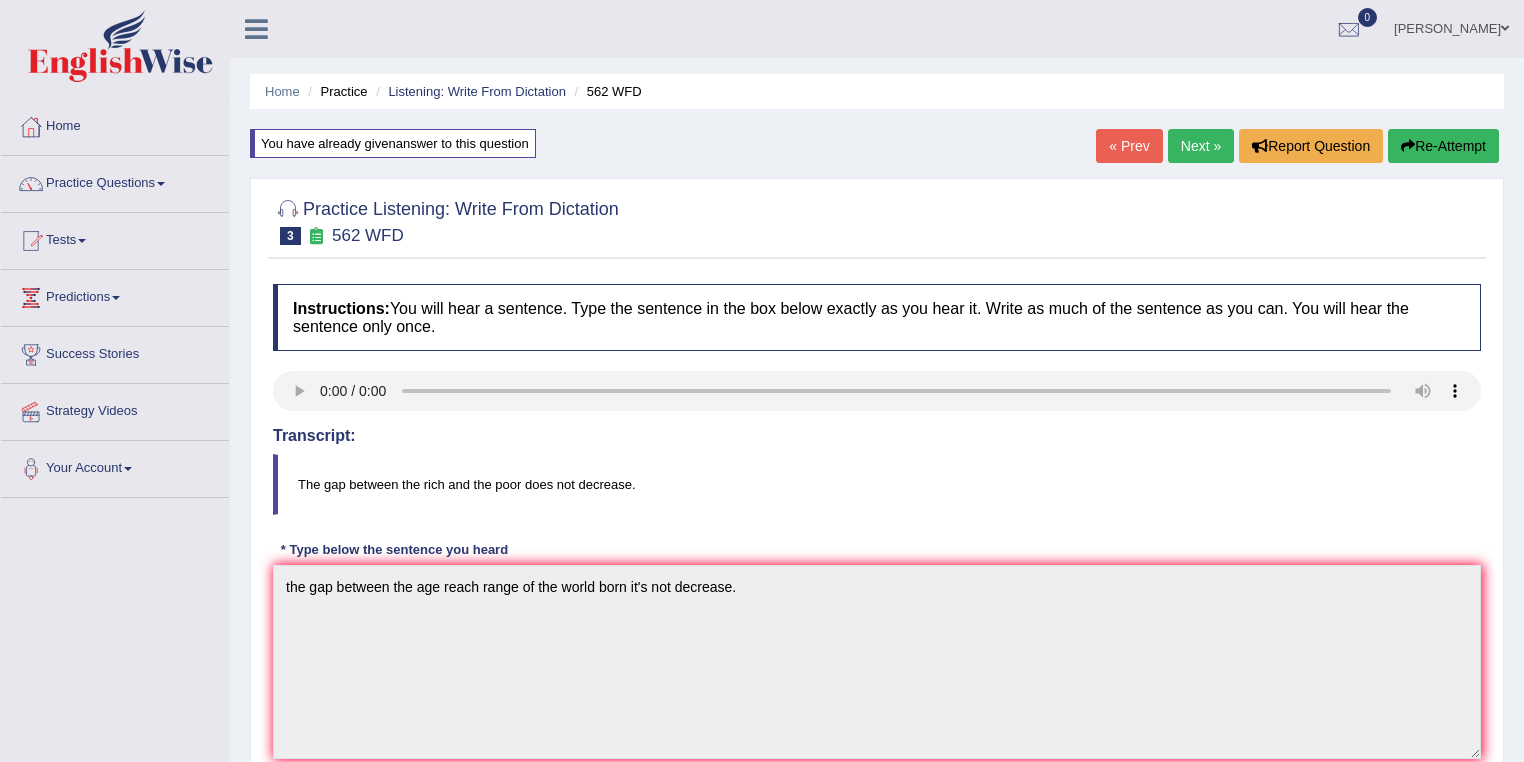 click on "Next »" at bounding box center [1201, 146] 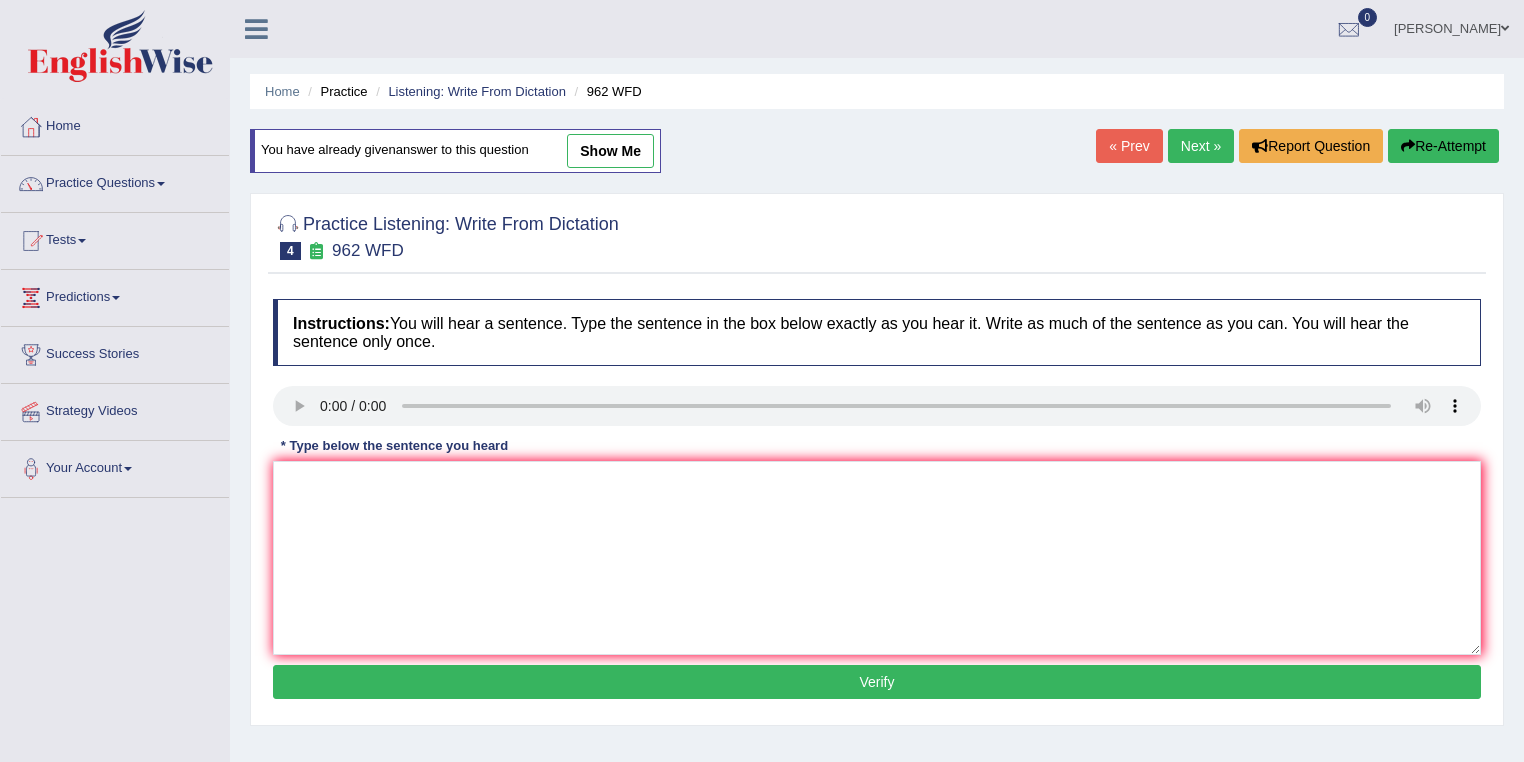 scroll, scrollTop: 0, scrollLeft: 0, axis: both 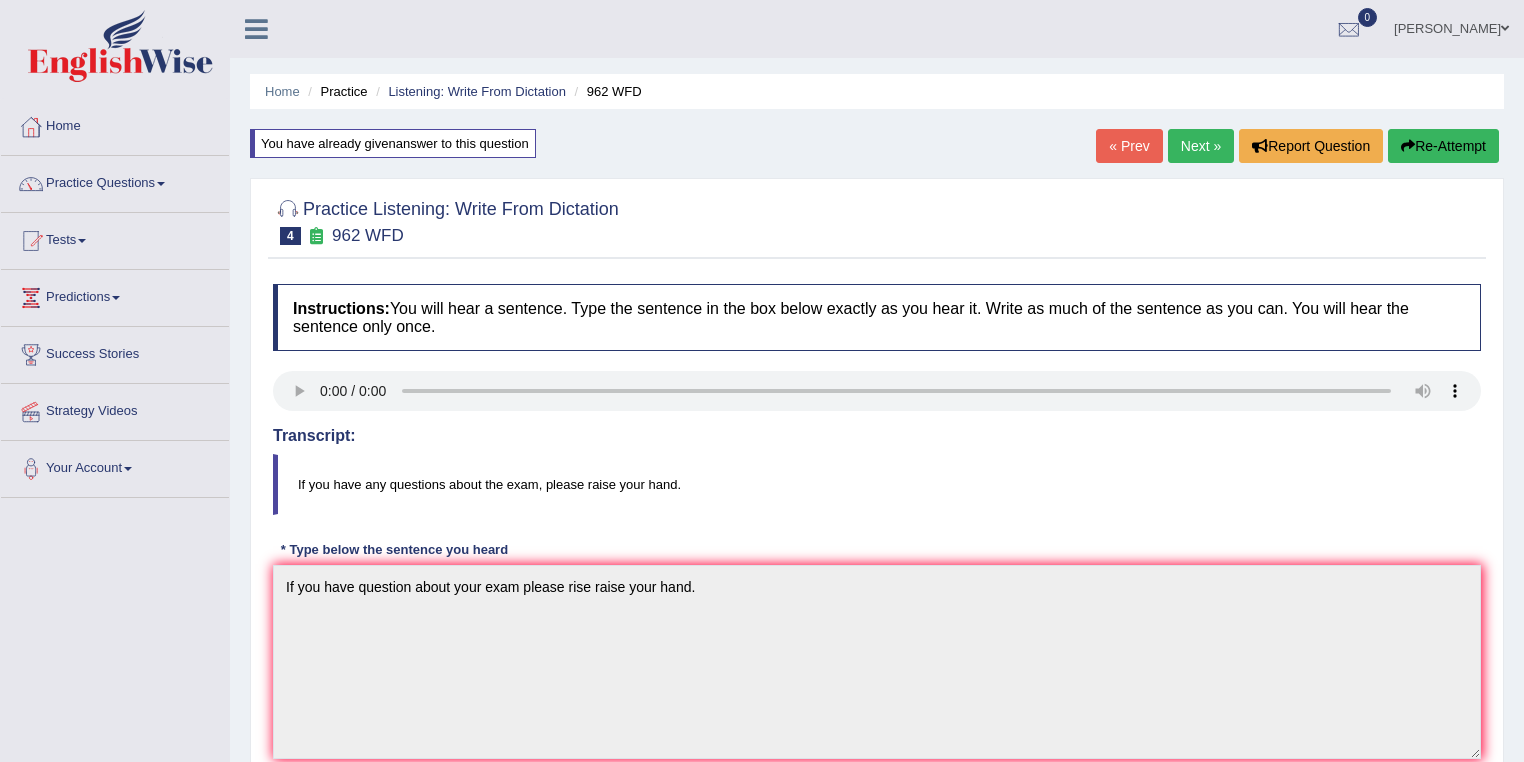 click on "Next »" at bounding box center [1201, 146] 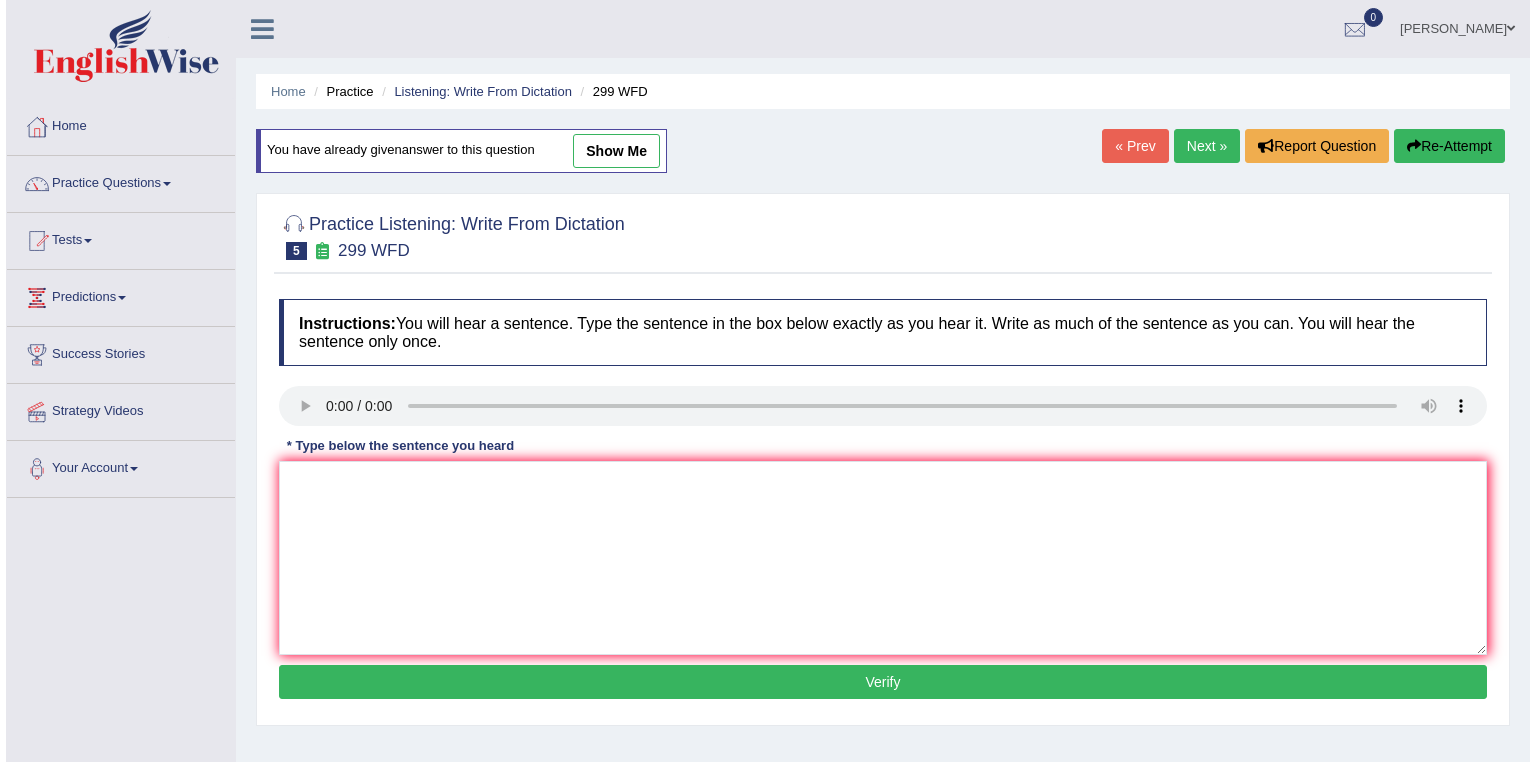 scroll, scrollTop: 0, scrollLeft: 0, axis: both 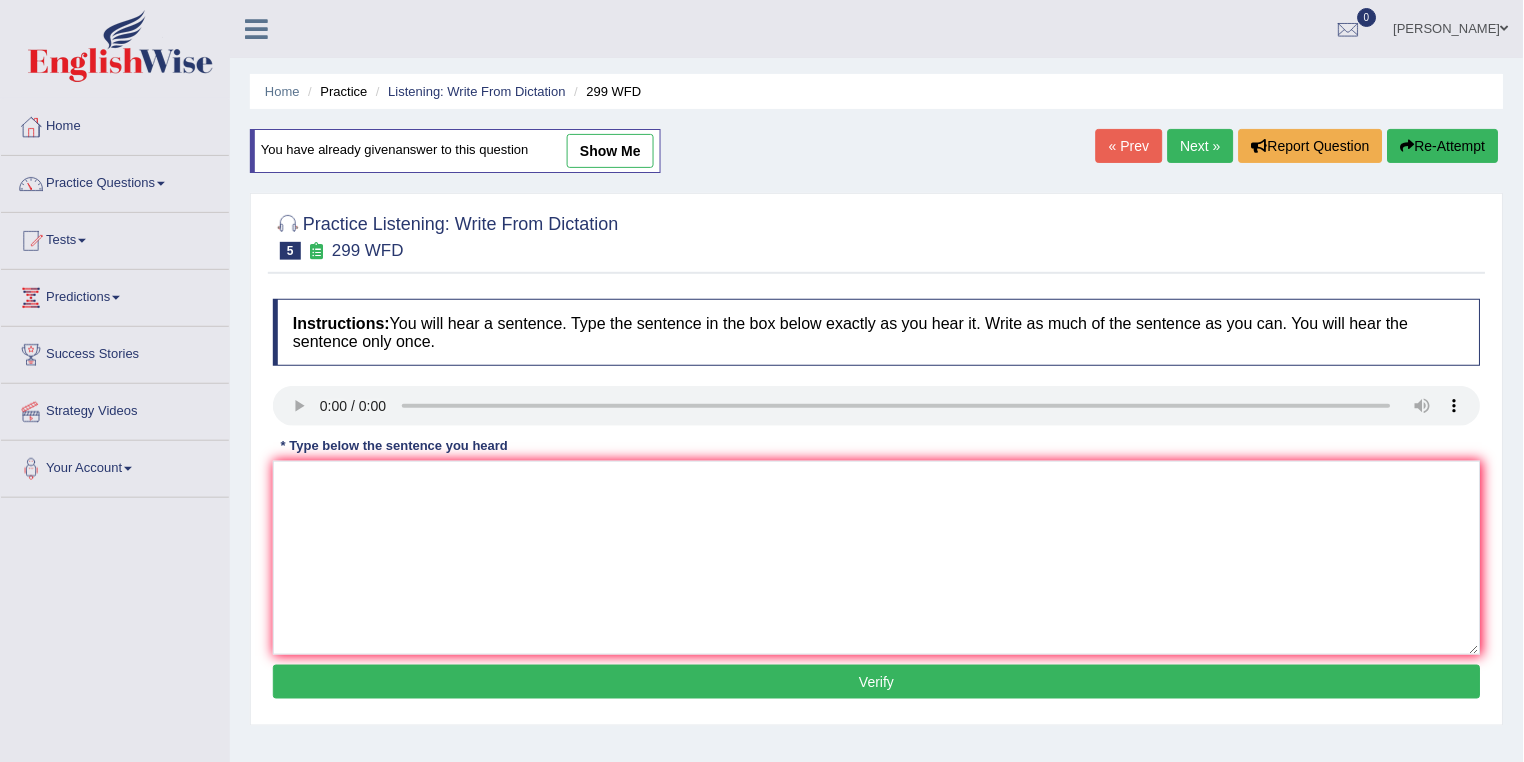 click on "show me" at bounding box center (610, 151) 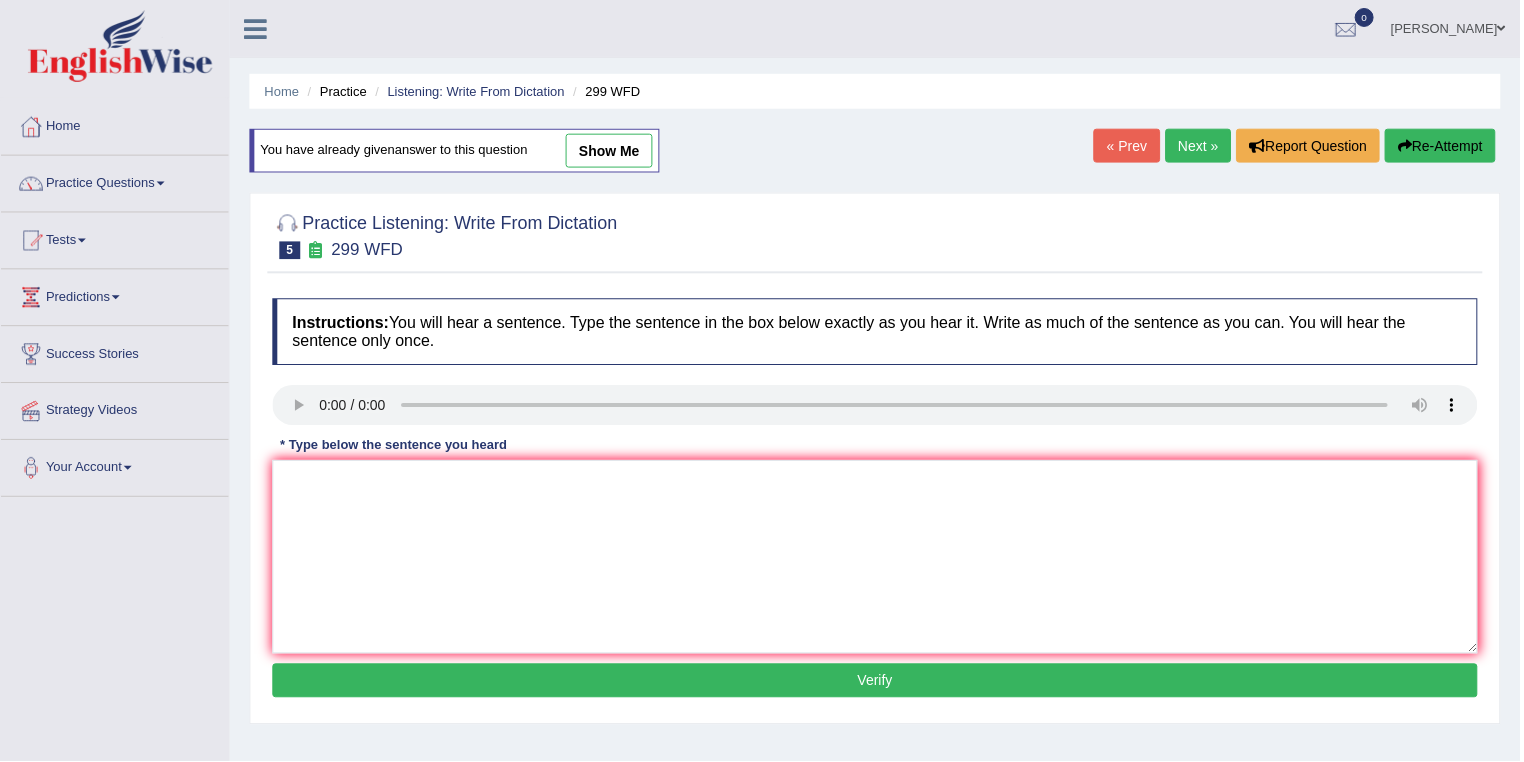 type on "Students will be repreasenteded represeanted will to be the classes does it to need the fill up the form forms." 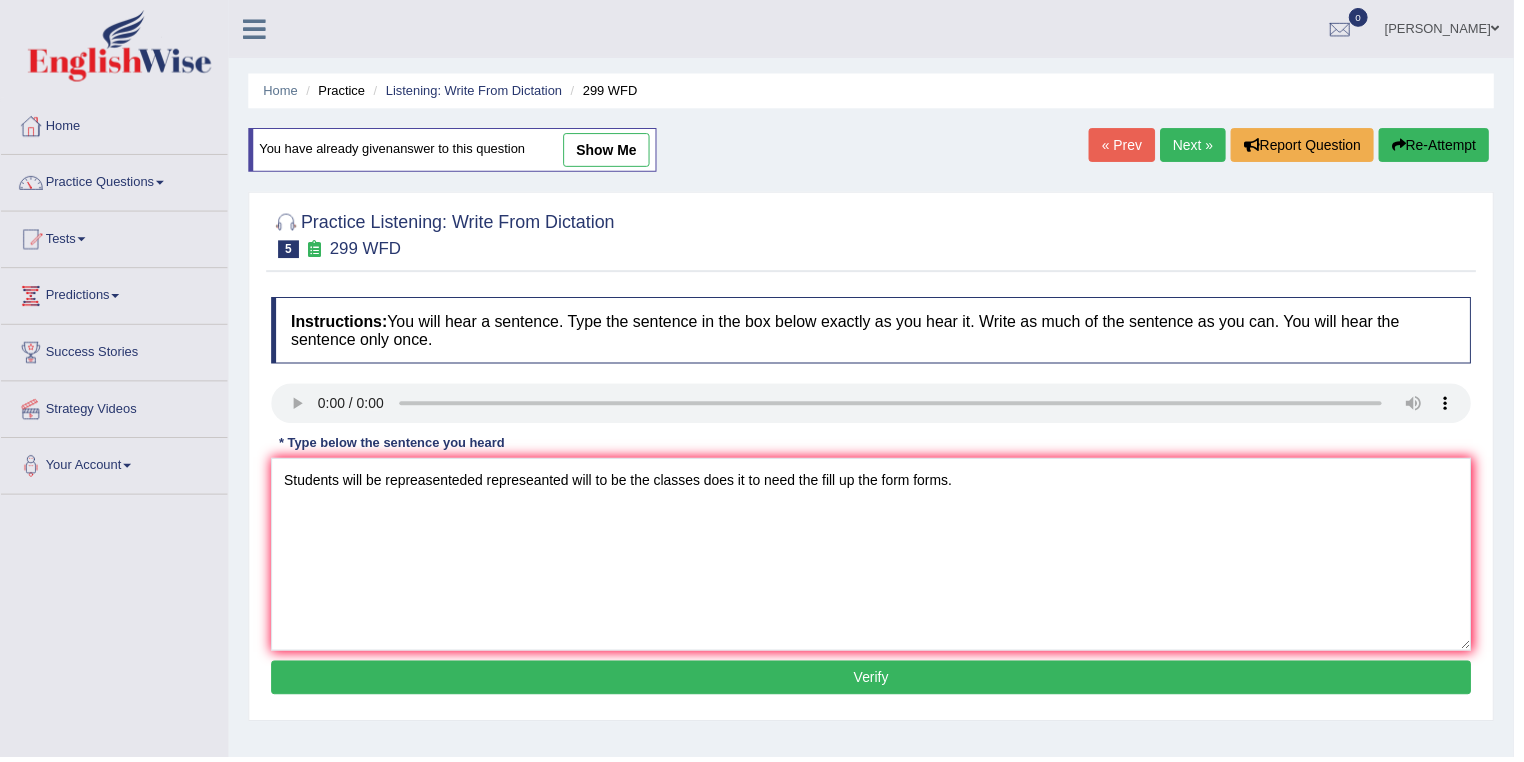scroll, scrollTop: 0, scrollLeft: 0, axis: both 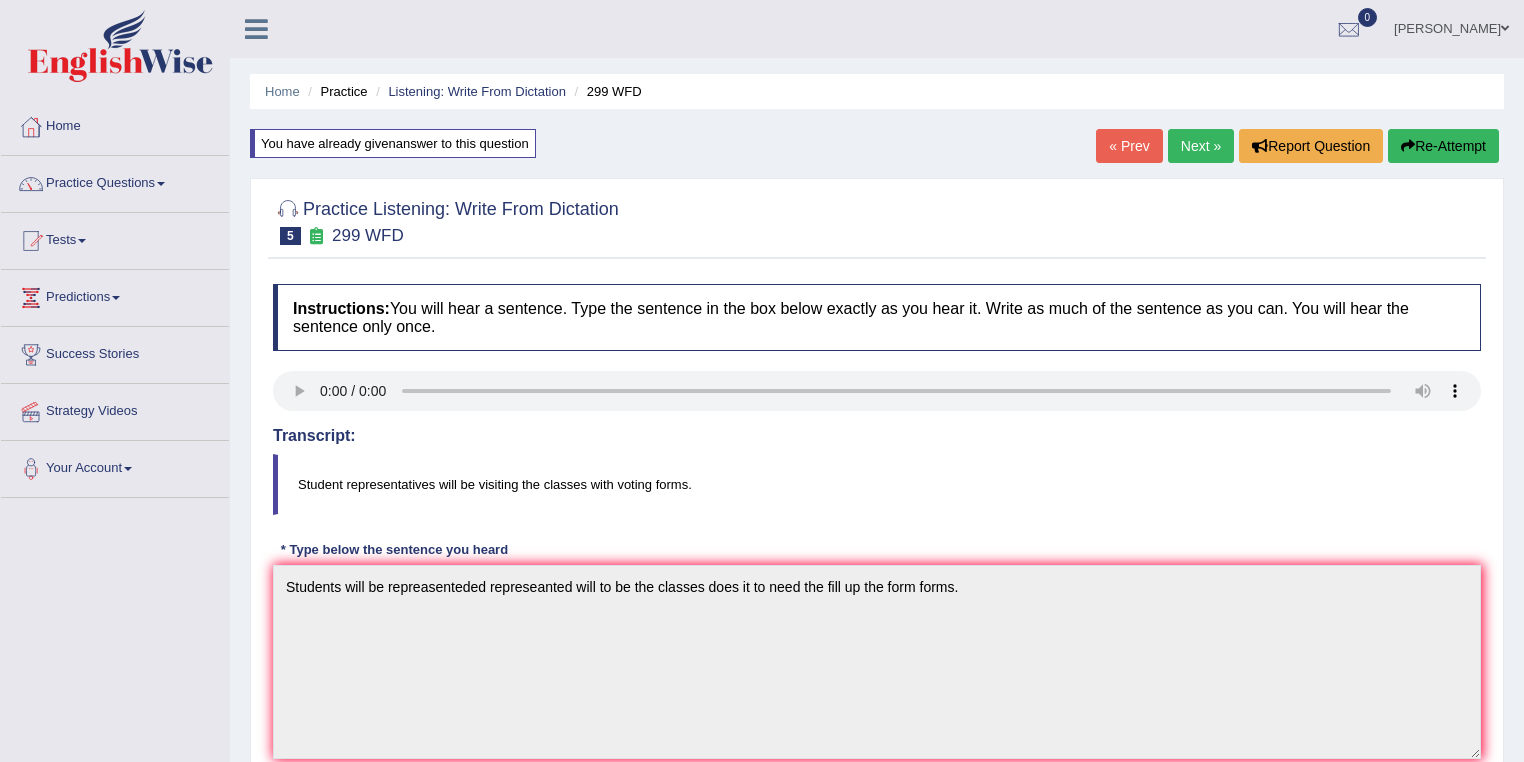 click on "Next »" at bounding box center [1201, 146] 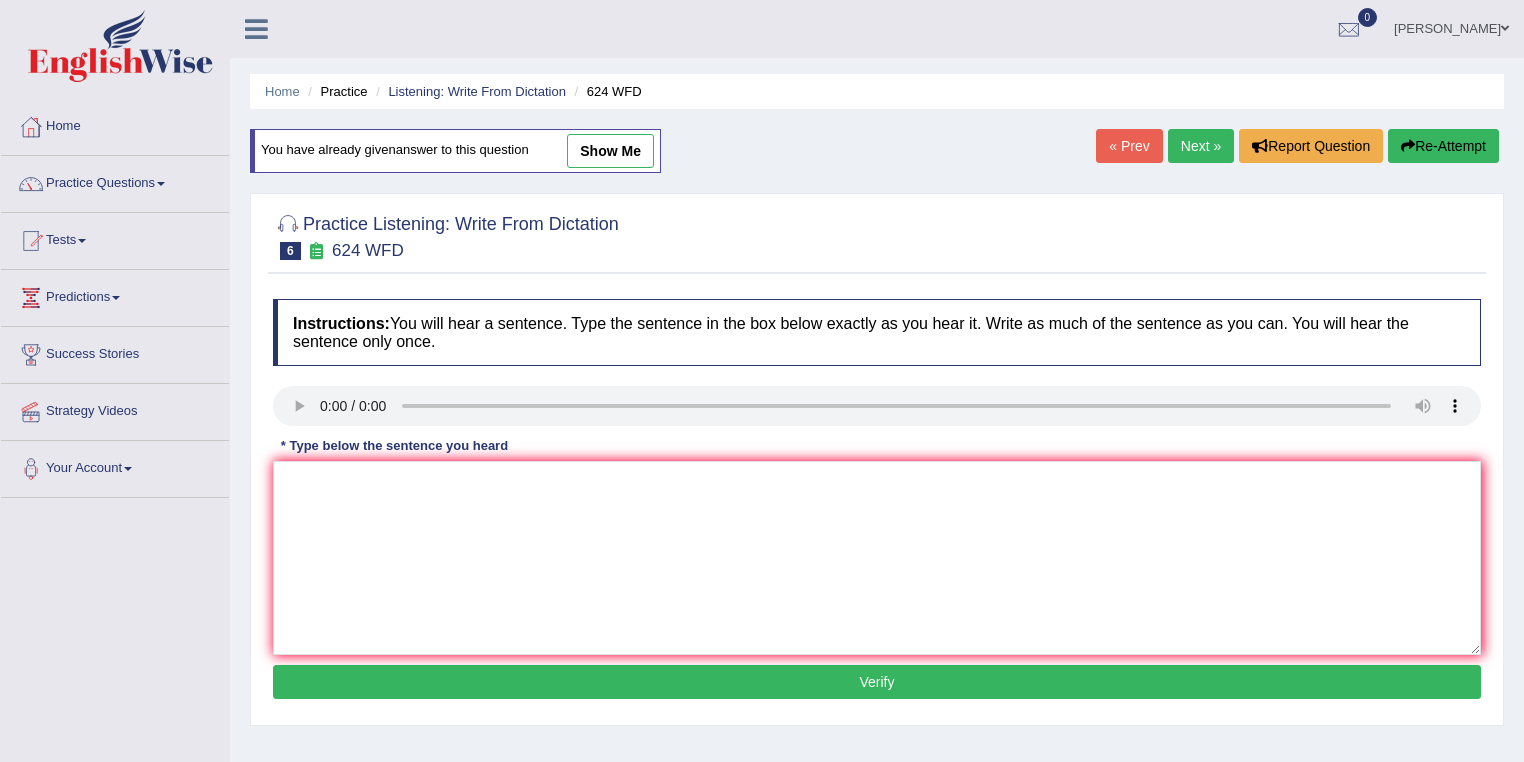scroll, scrollTop: 0, scrollLeft: 0, axis: both 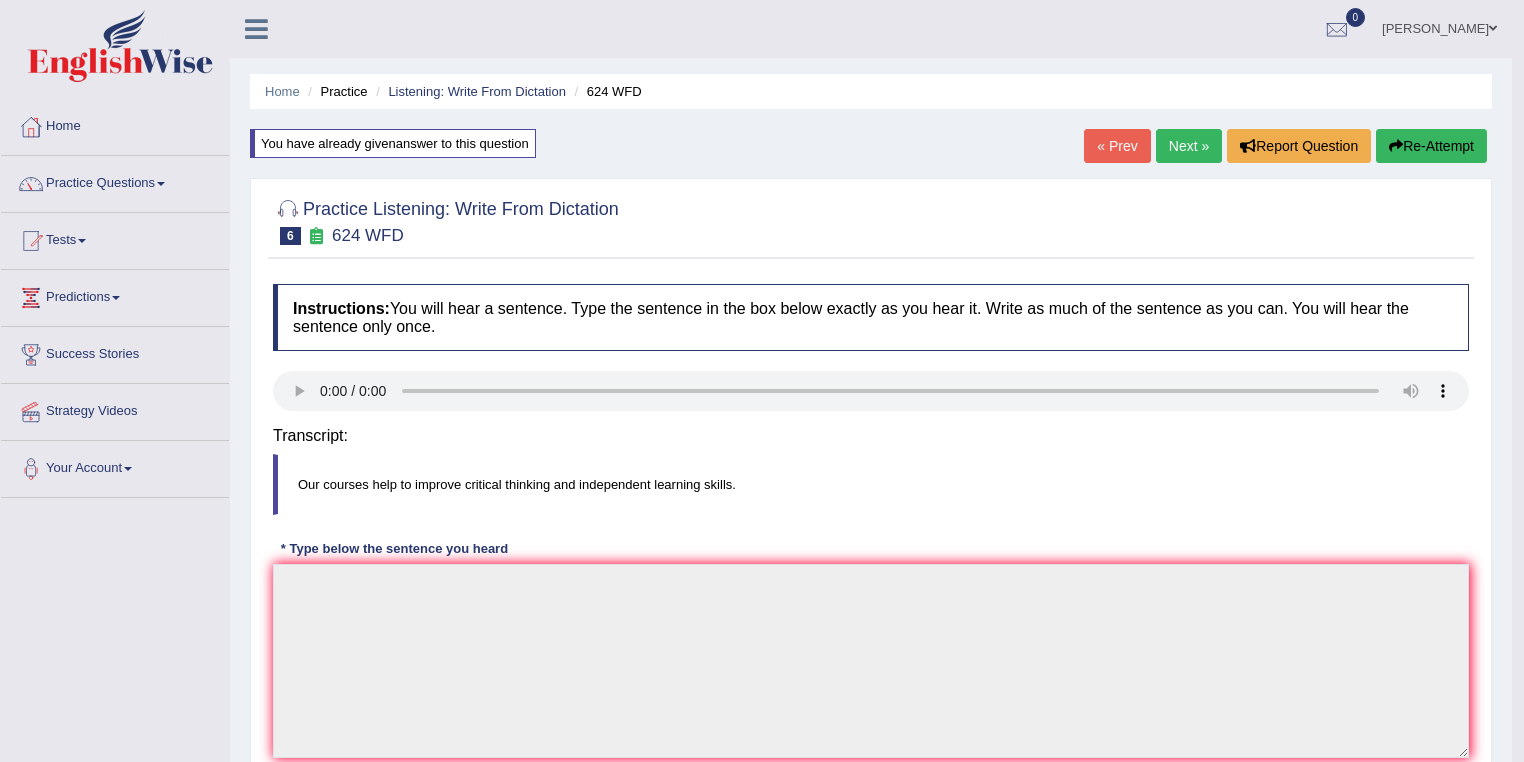type on "Our course it is help you to how can you improve you thinking and how you increase your develop skills." 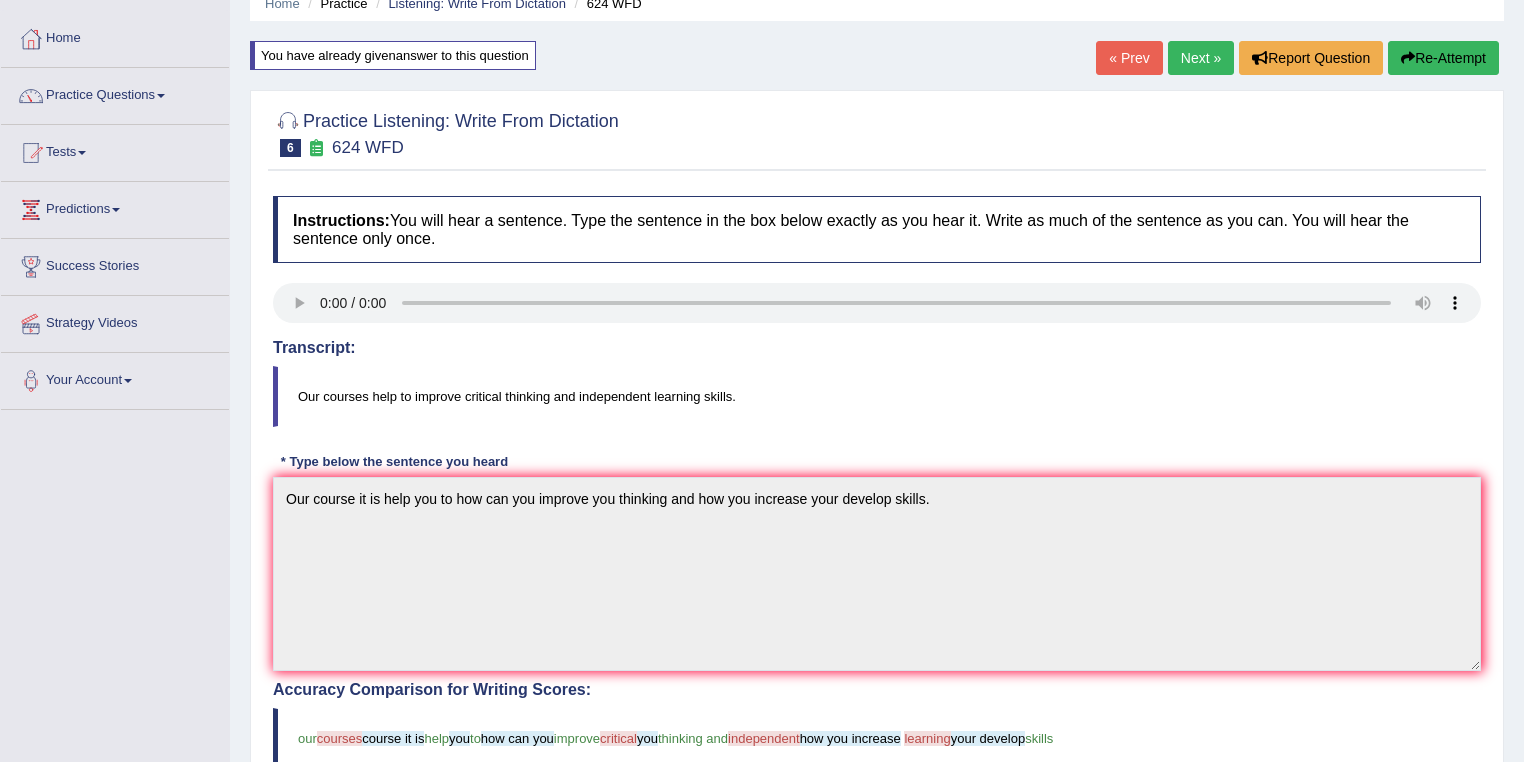 scroll, scrollTop: 0, scrollLeft: 0, axis: both 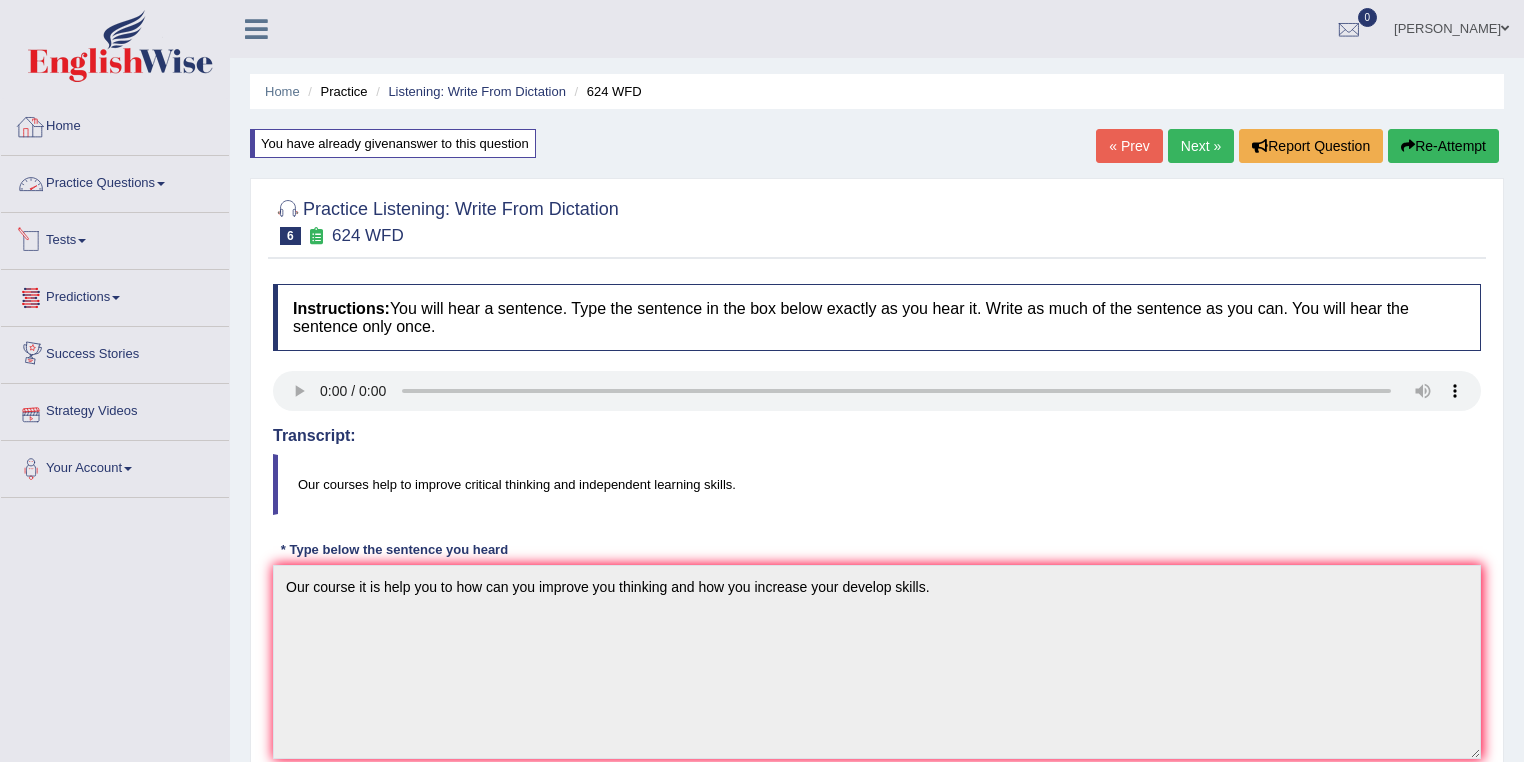click on "Home" at bounding box center (115, 124) 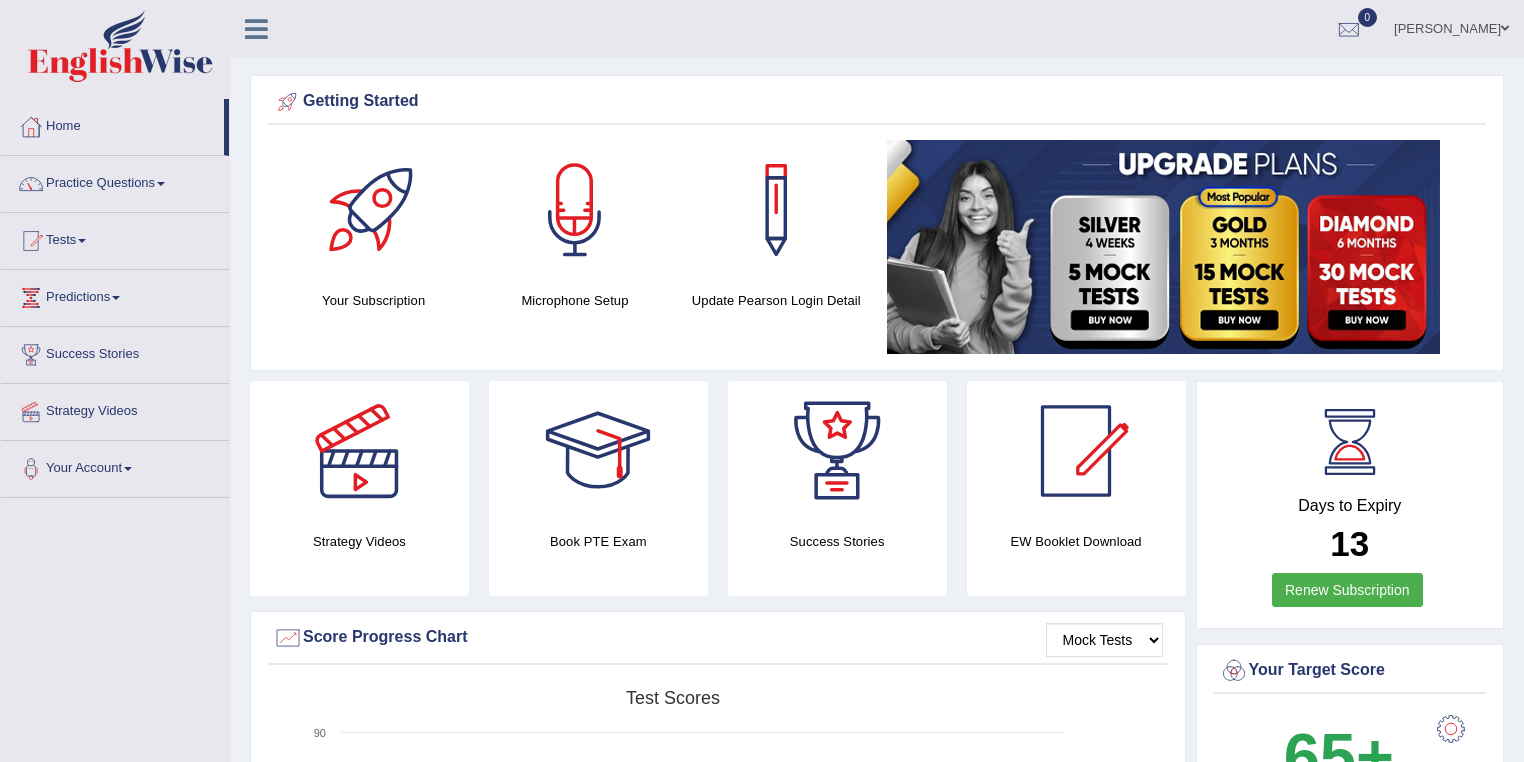 scroll, scrollTop: 0, scrollLeft: 0, axis: both 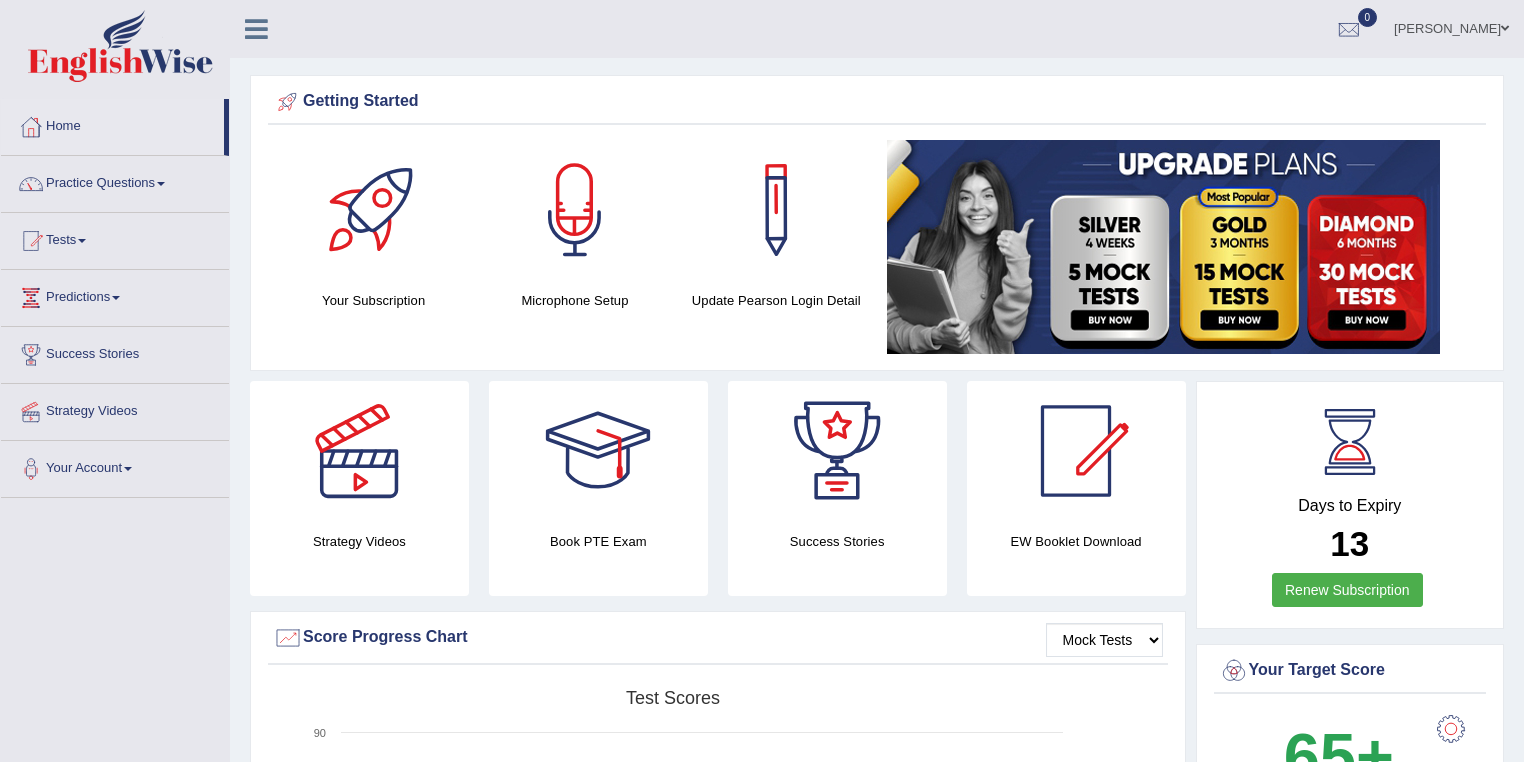 click on "Mahya Mashayekhi" at bounding box center [1451, 26] 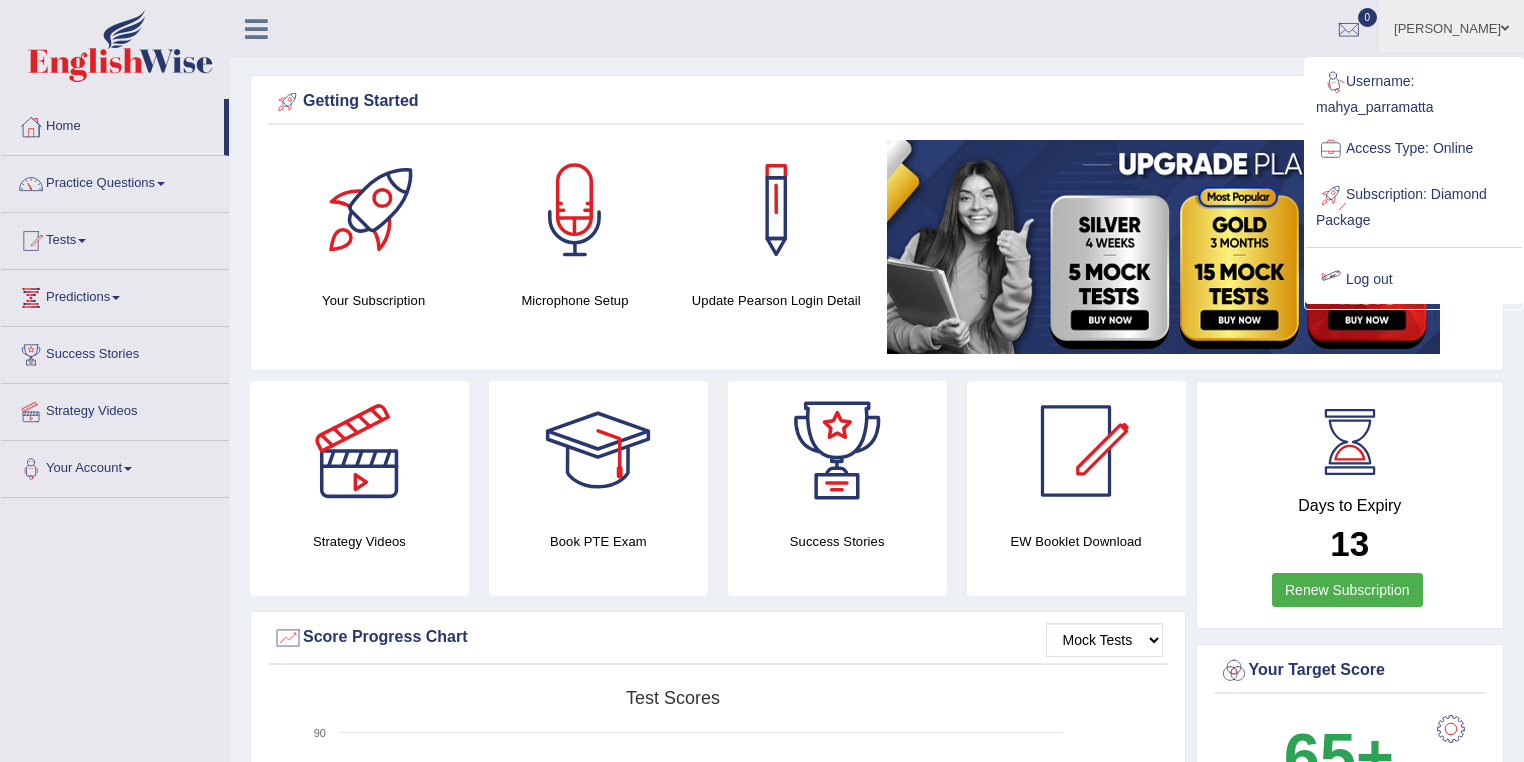 click at bounding box center (1331, 280) 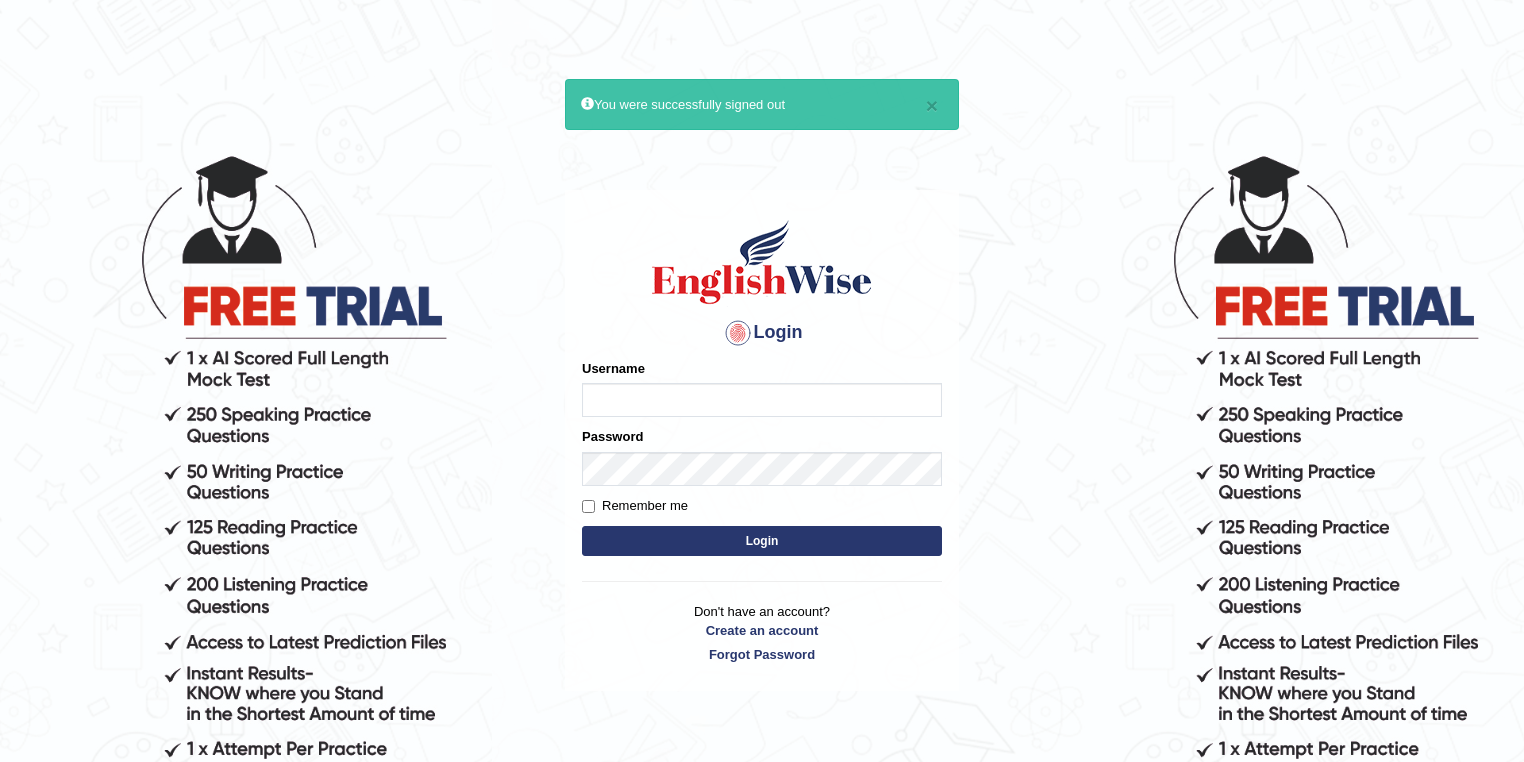 scroll, scrollTop: 0, scrollLeft: 0, axis: both 